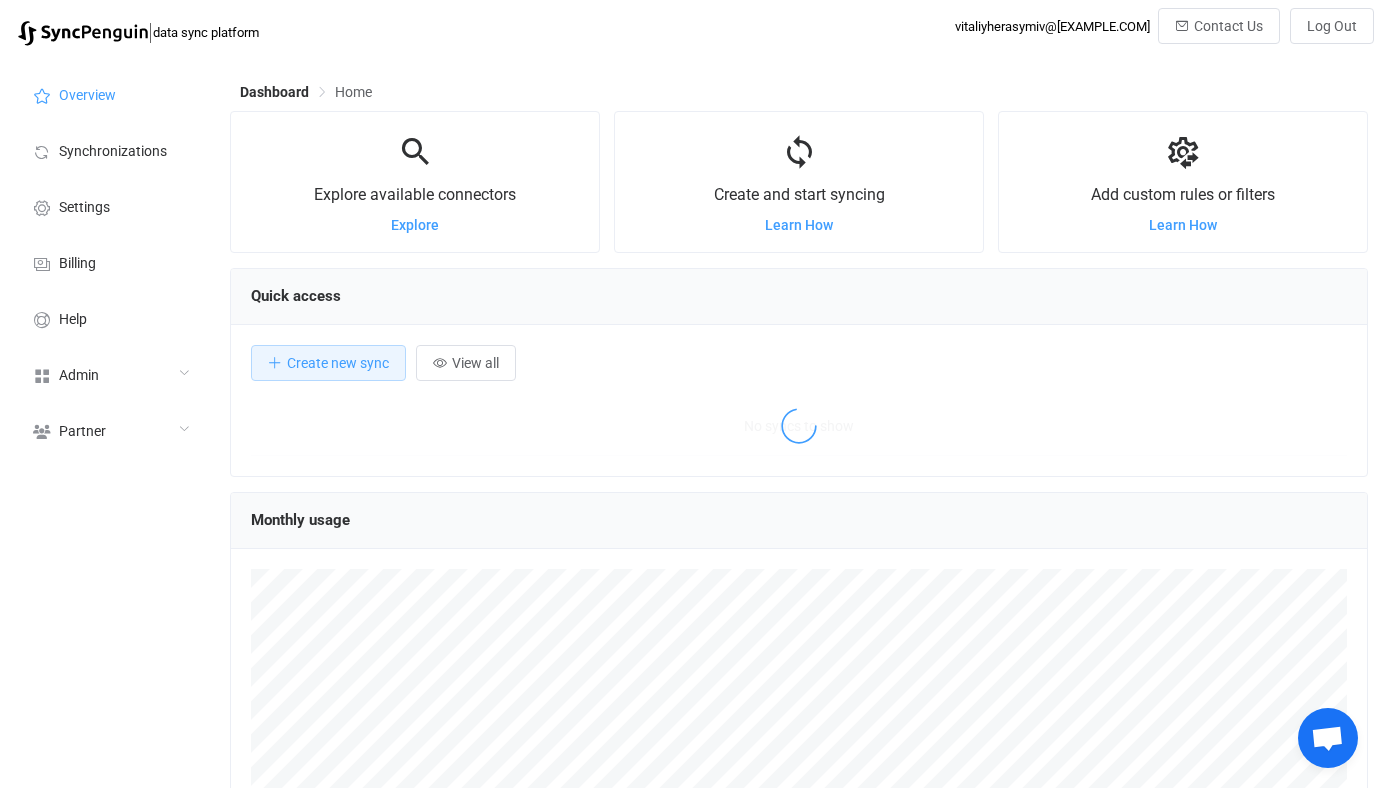 scroll, scrollTop: 0, scrollLeft: 0, axis: both 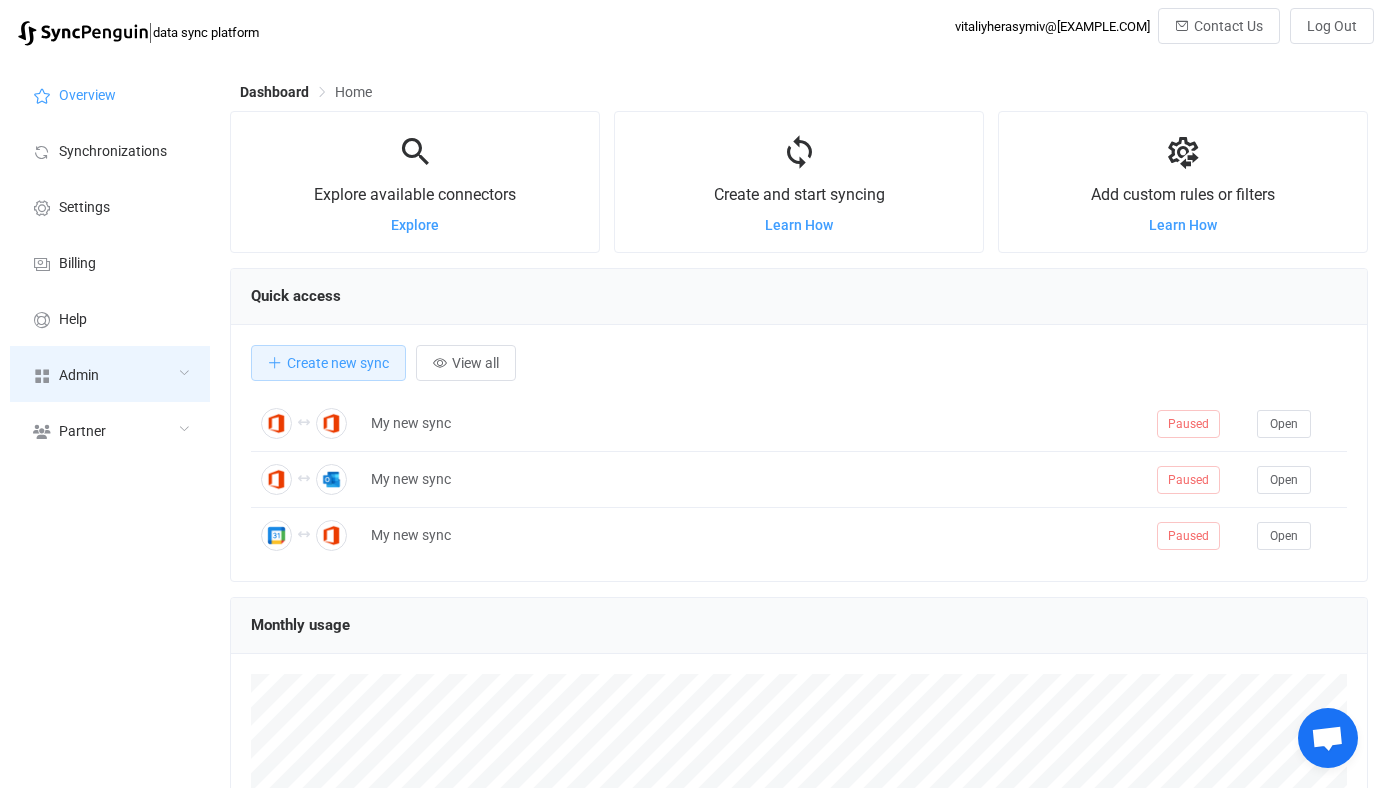click on "Admin" at bounding box center (110, 374) 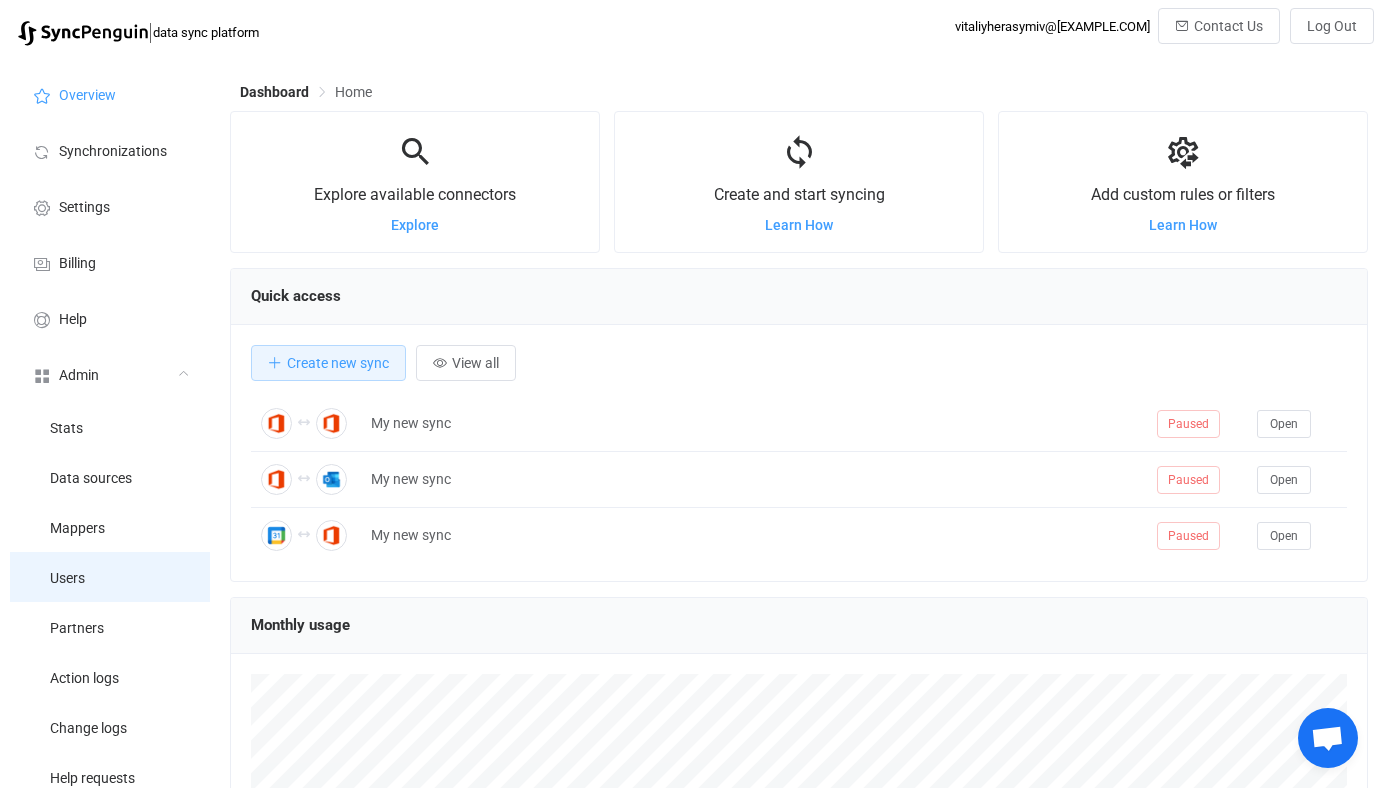 click on "Users" at bounding box center (110, 577) 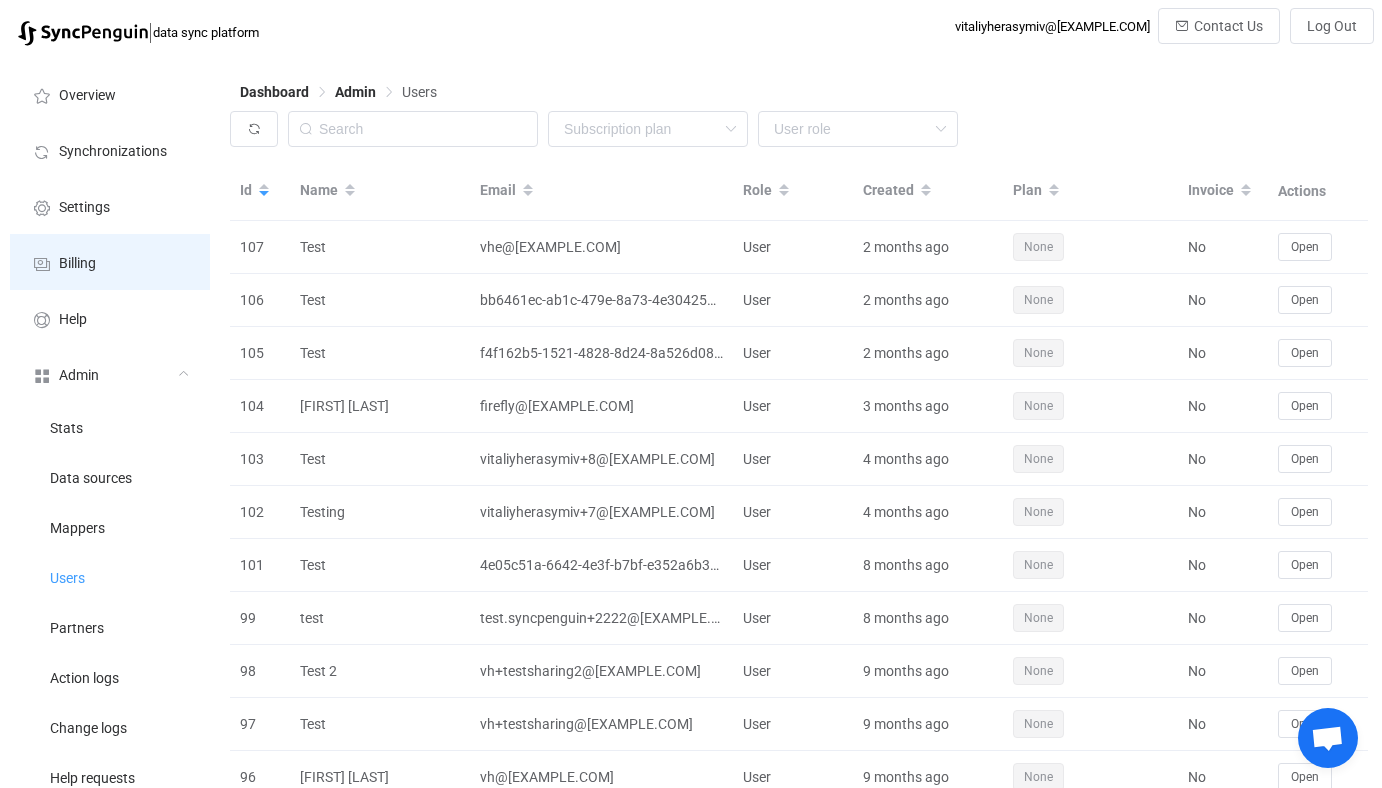 click on "Billing" at bounding box center [110, 262] 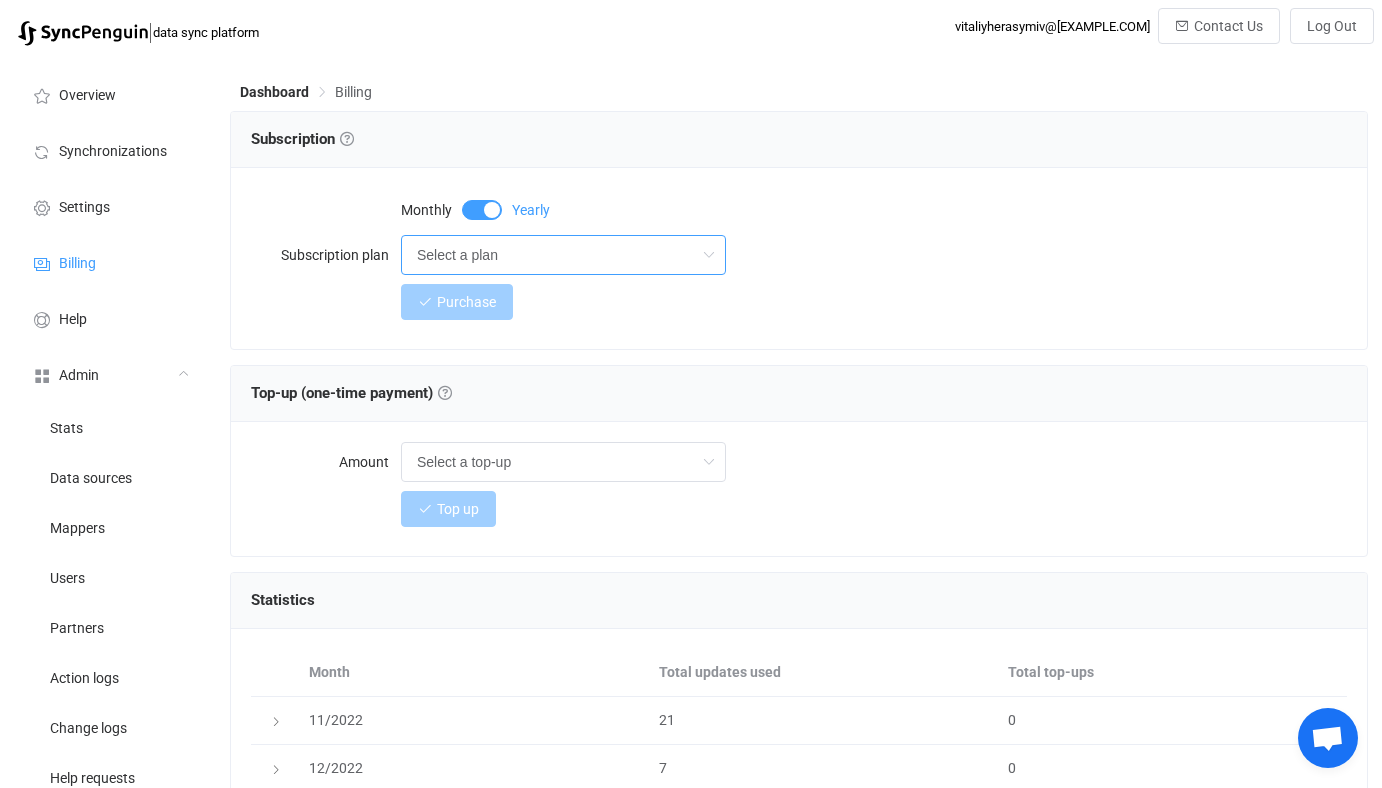 click on "Select a plan" at bounding box center (563, 255) 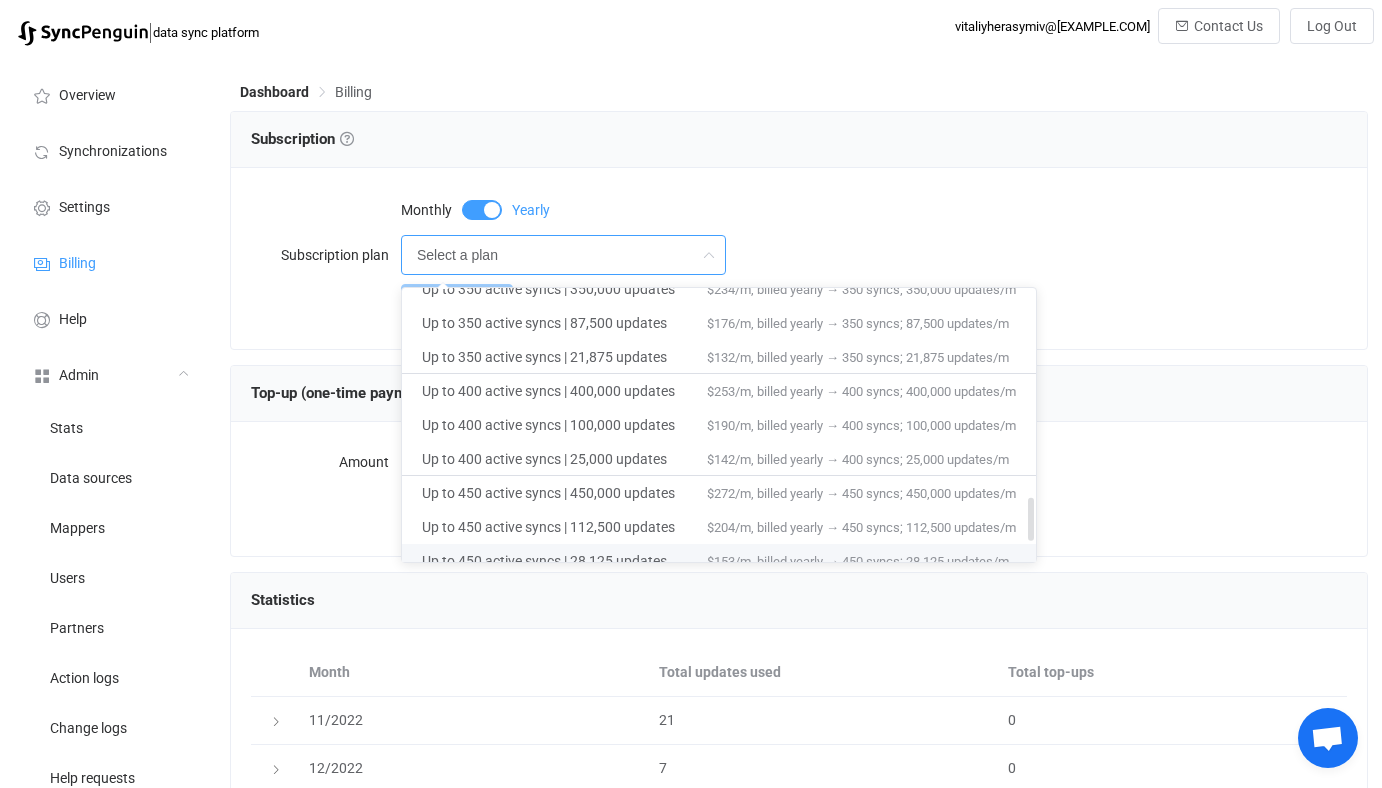 scroll, scrollTop: 1268, scrollLeft: 0, axis: vertical 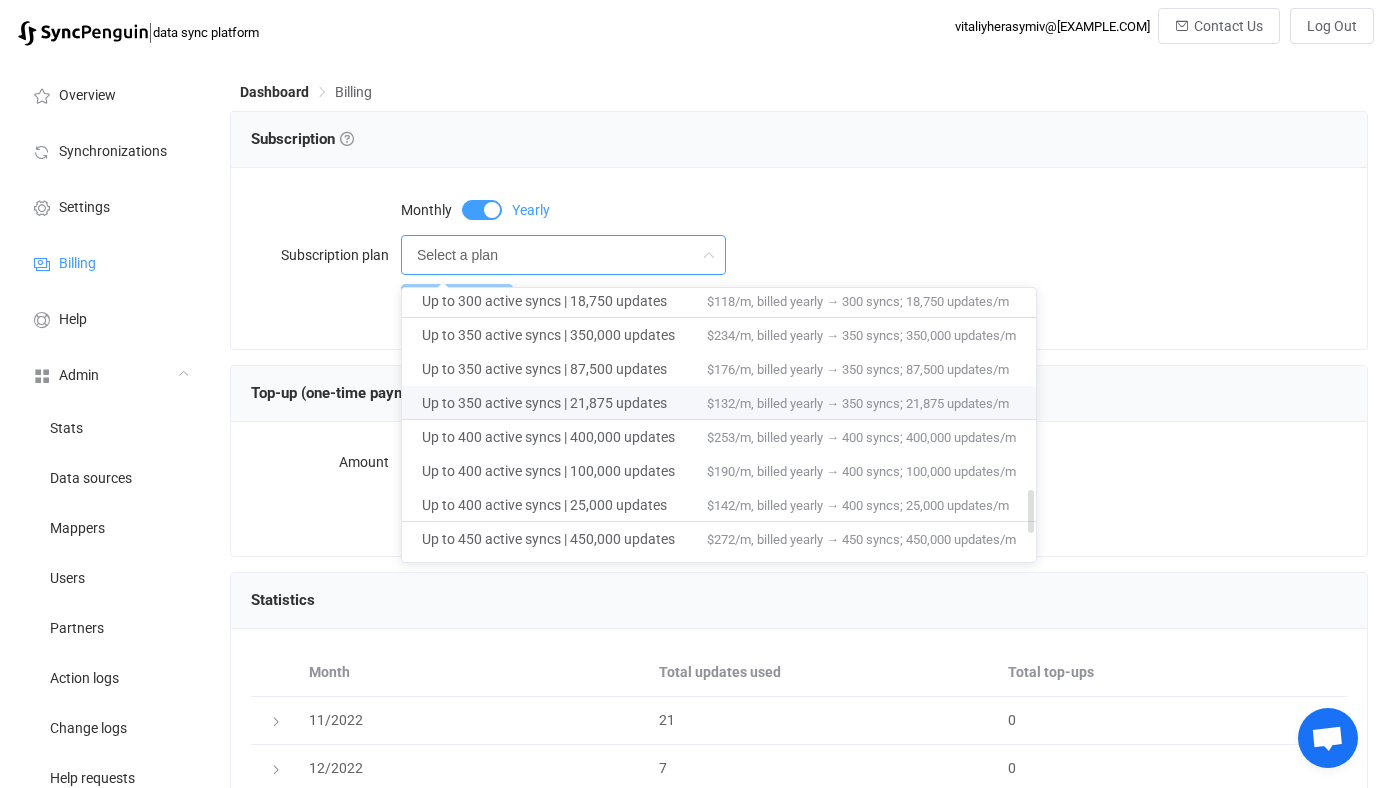click on "Up to 350 active syncs | 21,875 updates" at bounding box center (564, 403) 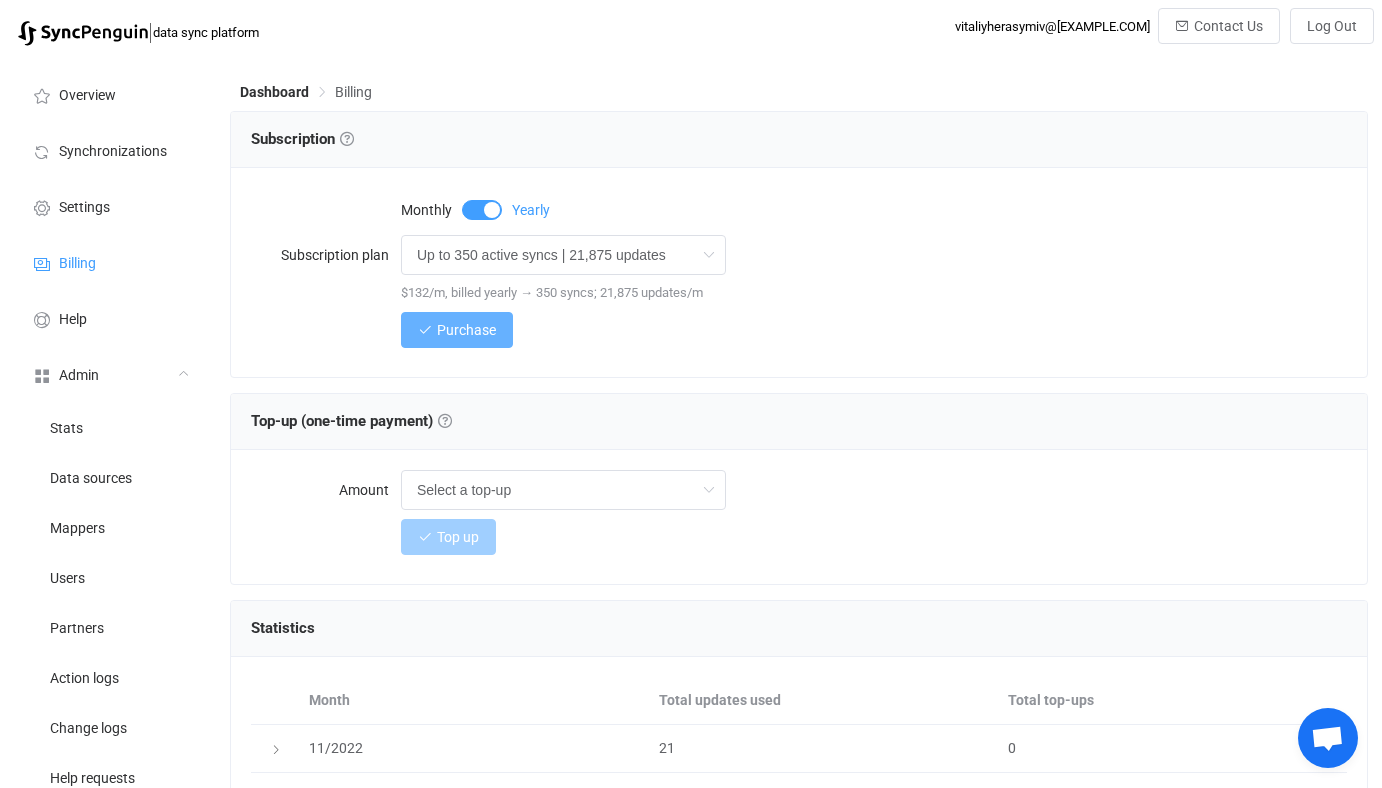 click on "Purchase" at bounding box center (457, 330) 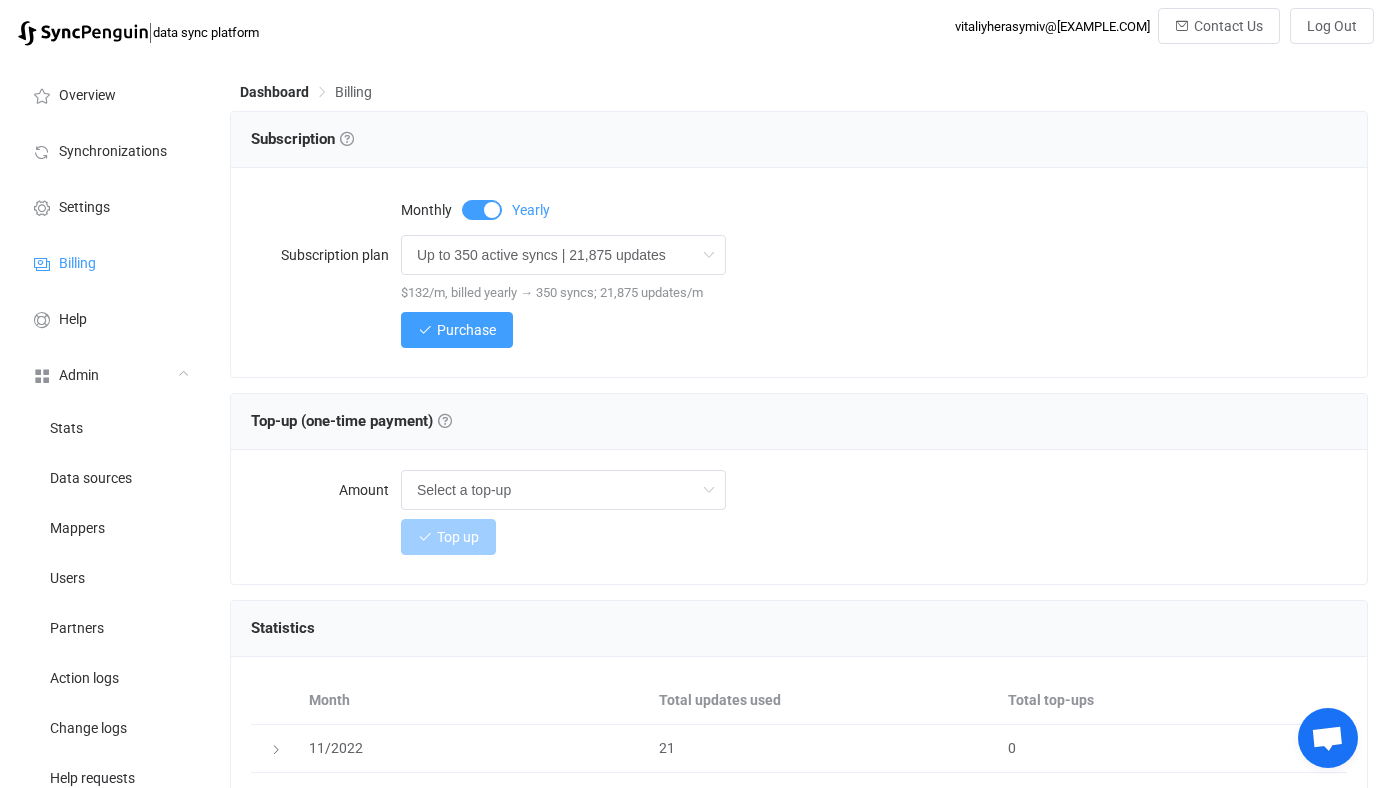 click on "$132/m, billed yearly → 350 syncs; 21,875 updates/m" at bounding box center [552, 292] 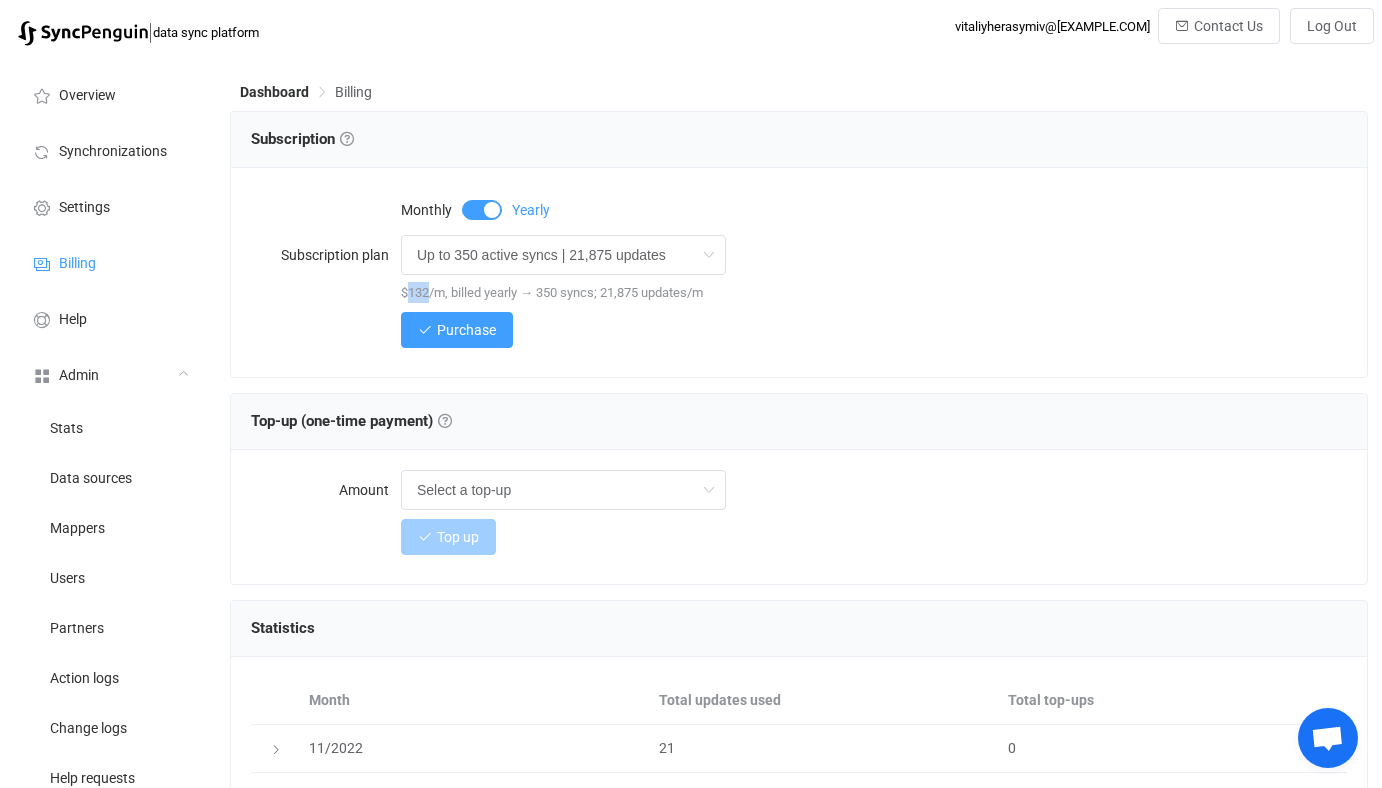 click on "$132/m, billed yearly → 350 syncs; 21,875 updates/m" at bounding box center [552, 292] 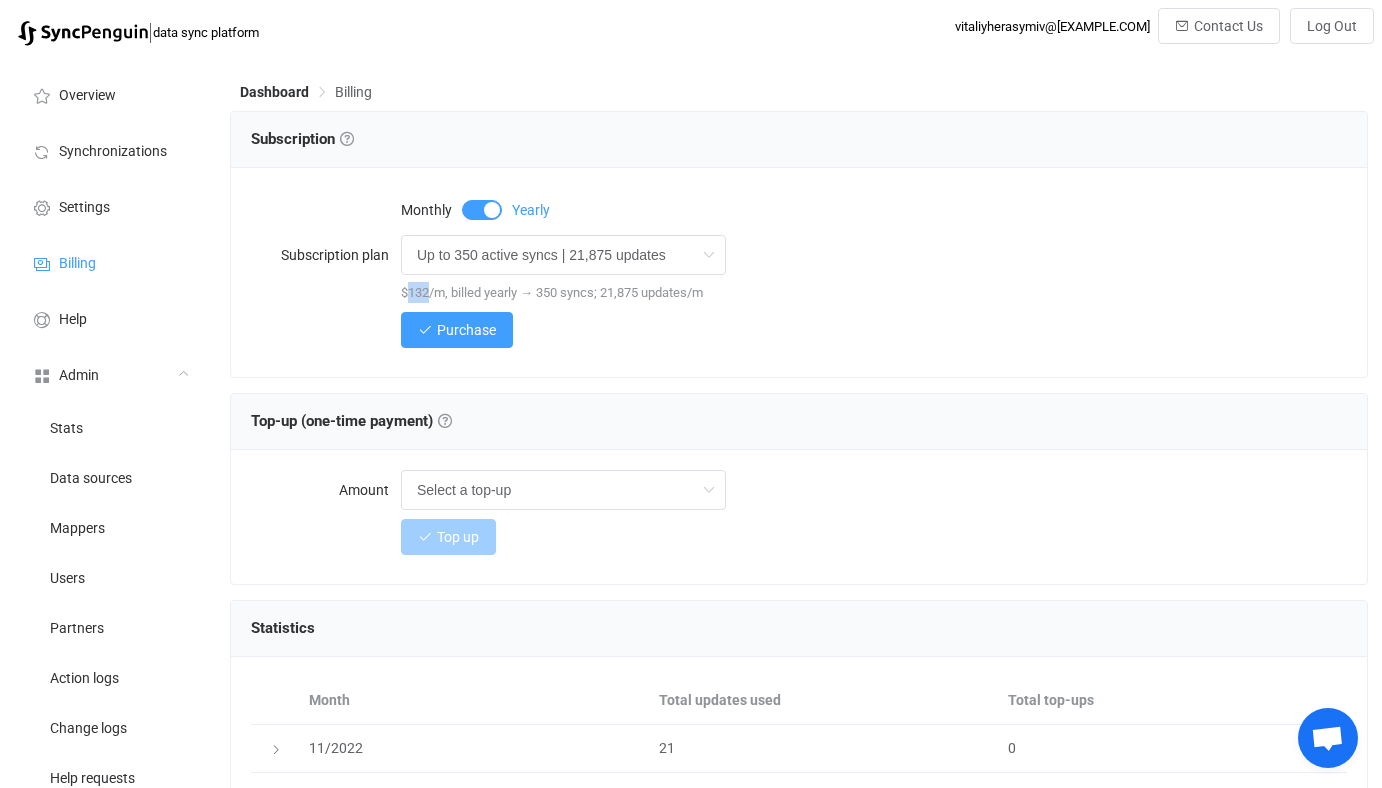 copy on "132" 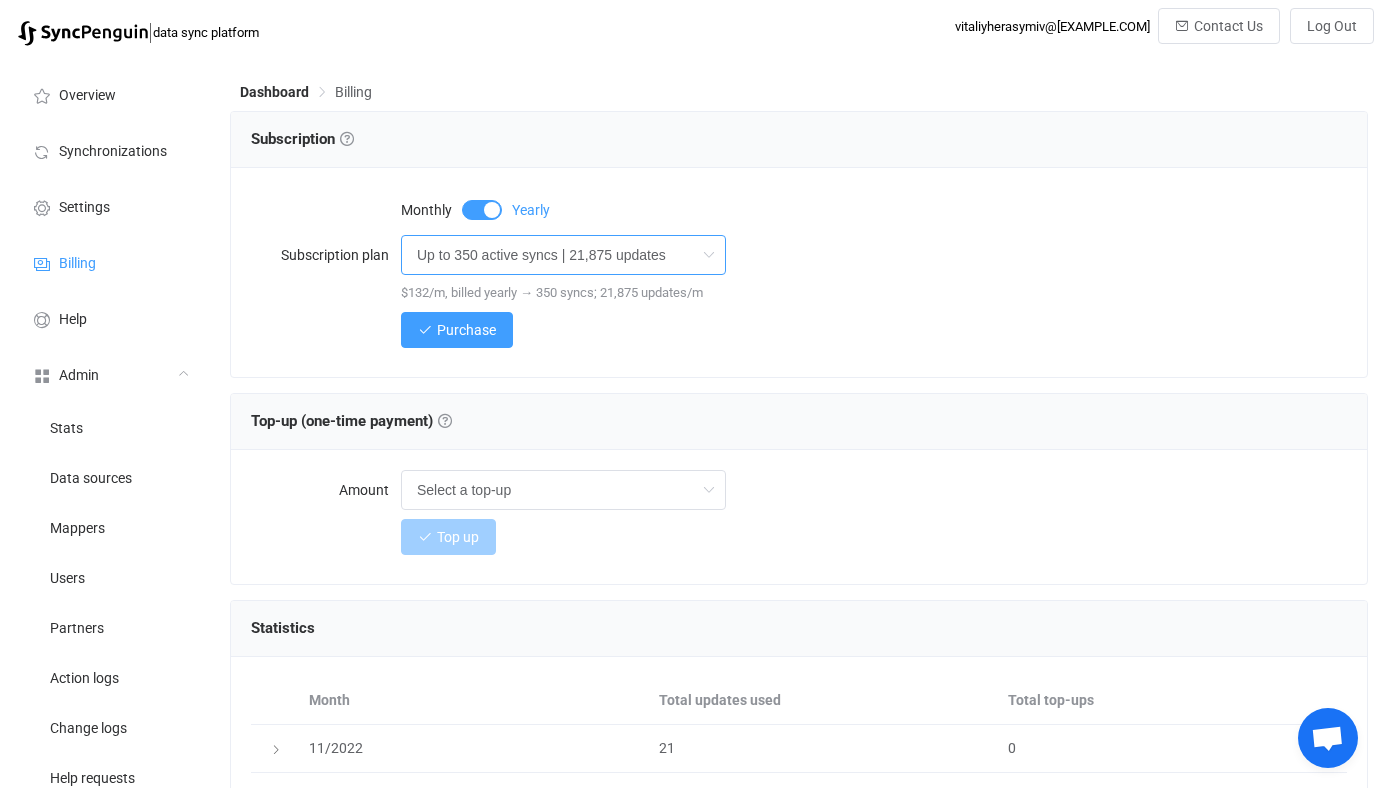 click on "Up to 350 active syncs | 21,875 updates" at bounding box center [563, 255] 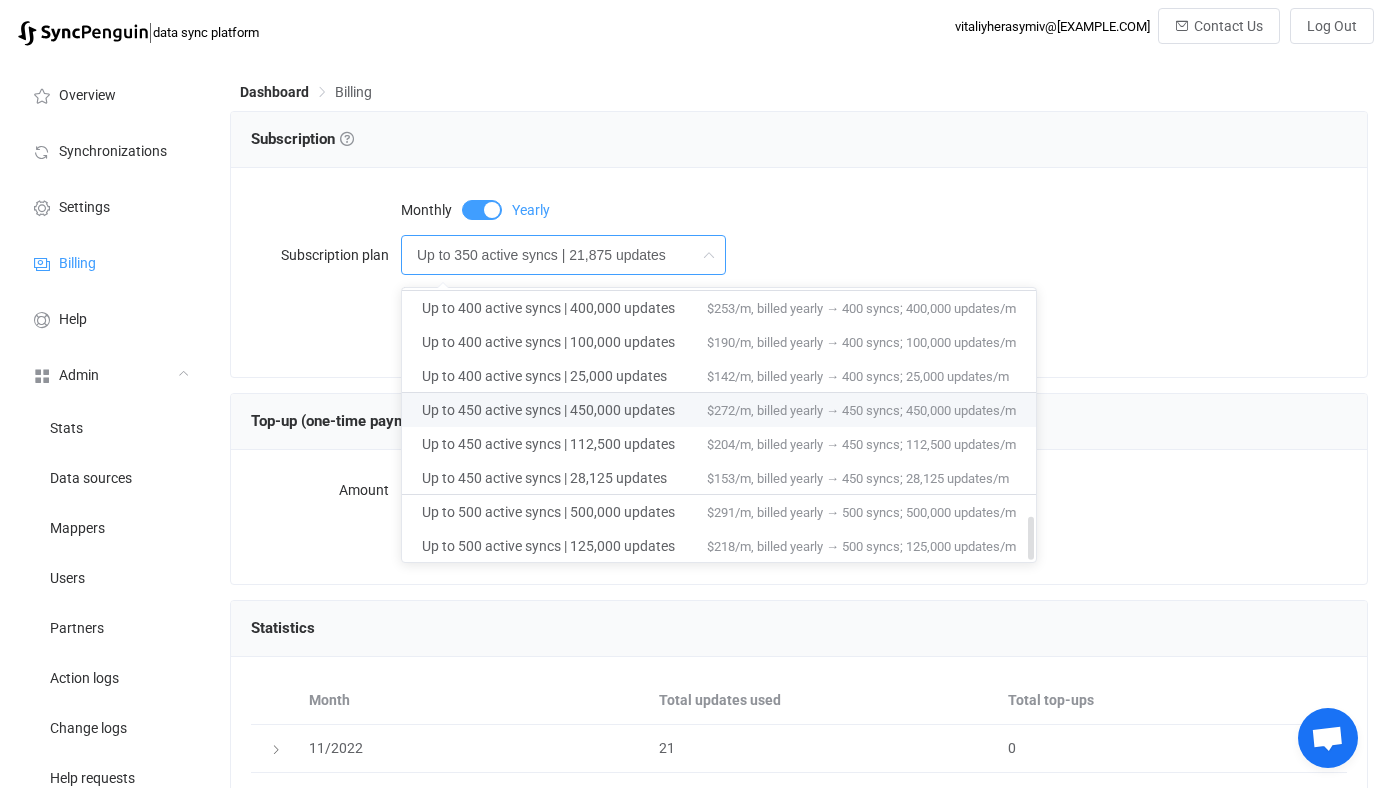 scroll, scrollTop: 1438, scrollLeft: 0, axis: vertical 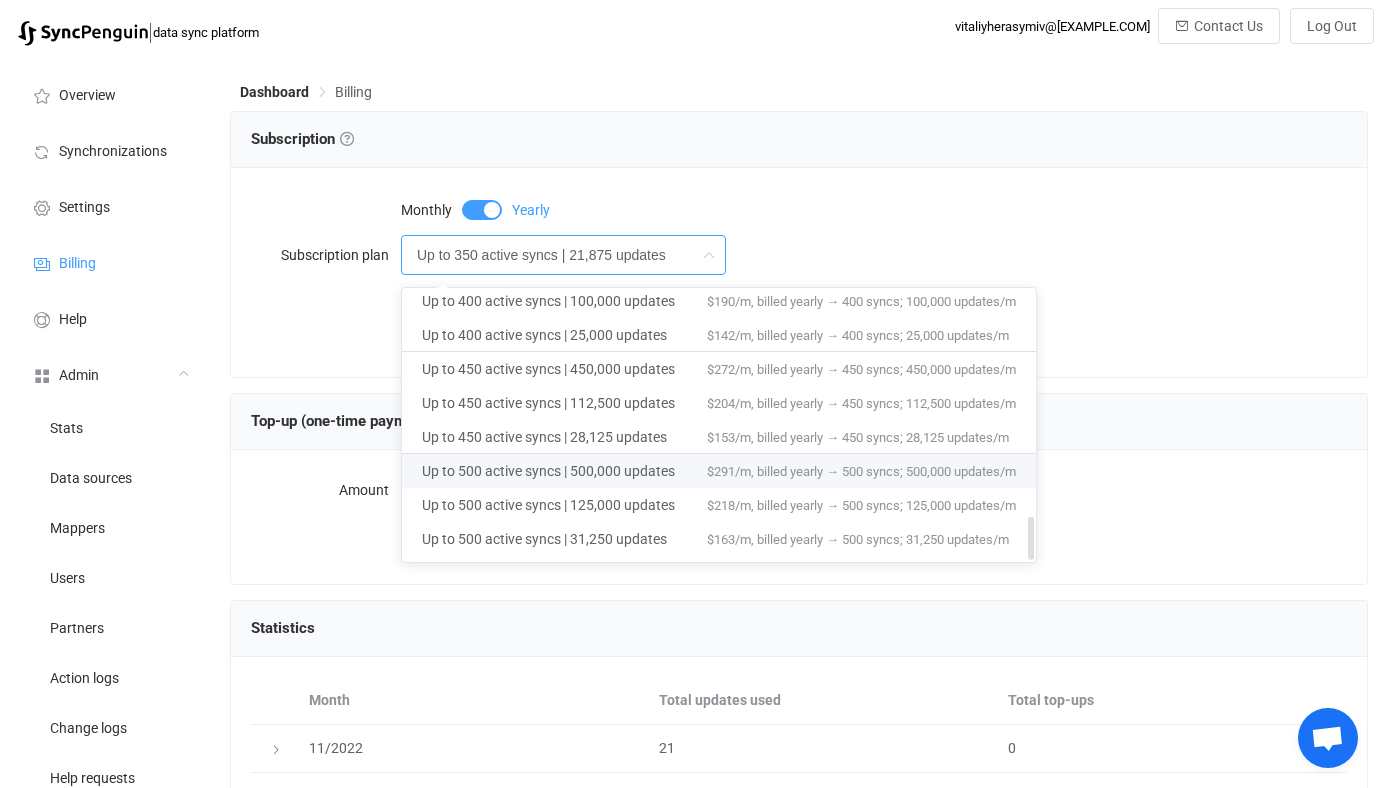 click on "Up to 500 active syncs | 500,000 updates" at bounding box center [564, 471] 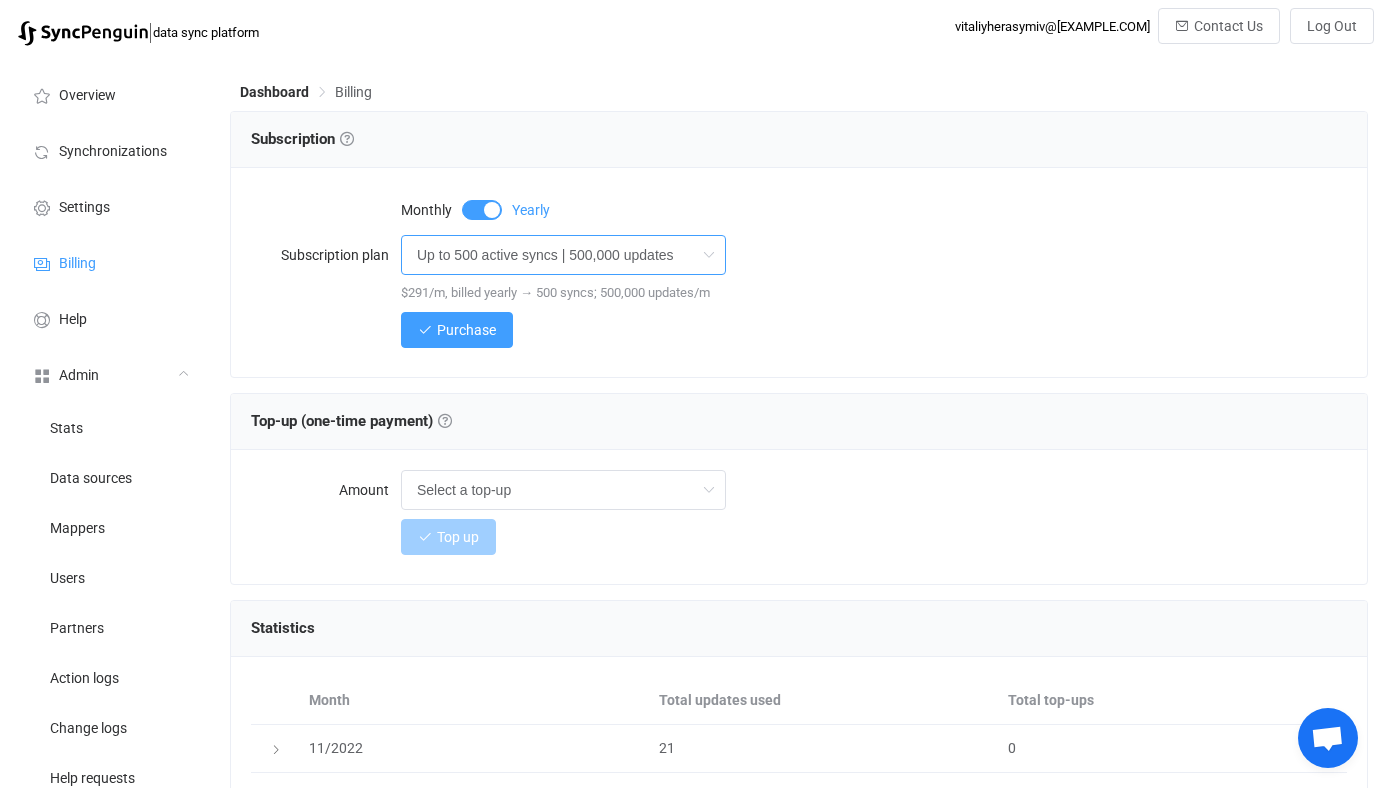 click on "Up to 500 active syncs | 500,000 updates" at bounding box center (563, 255) 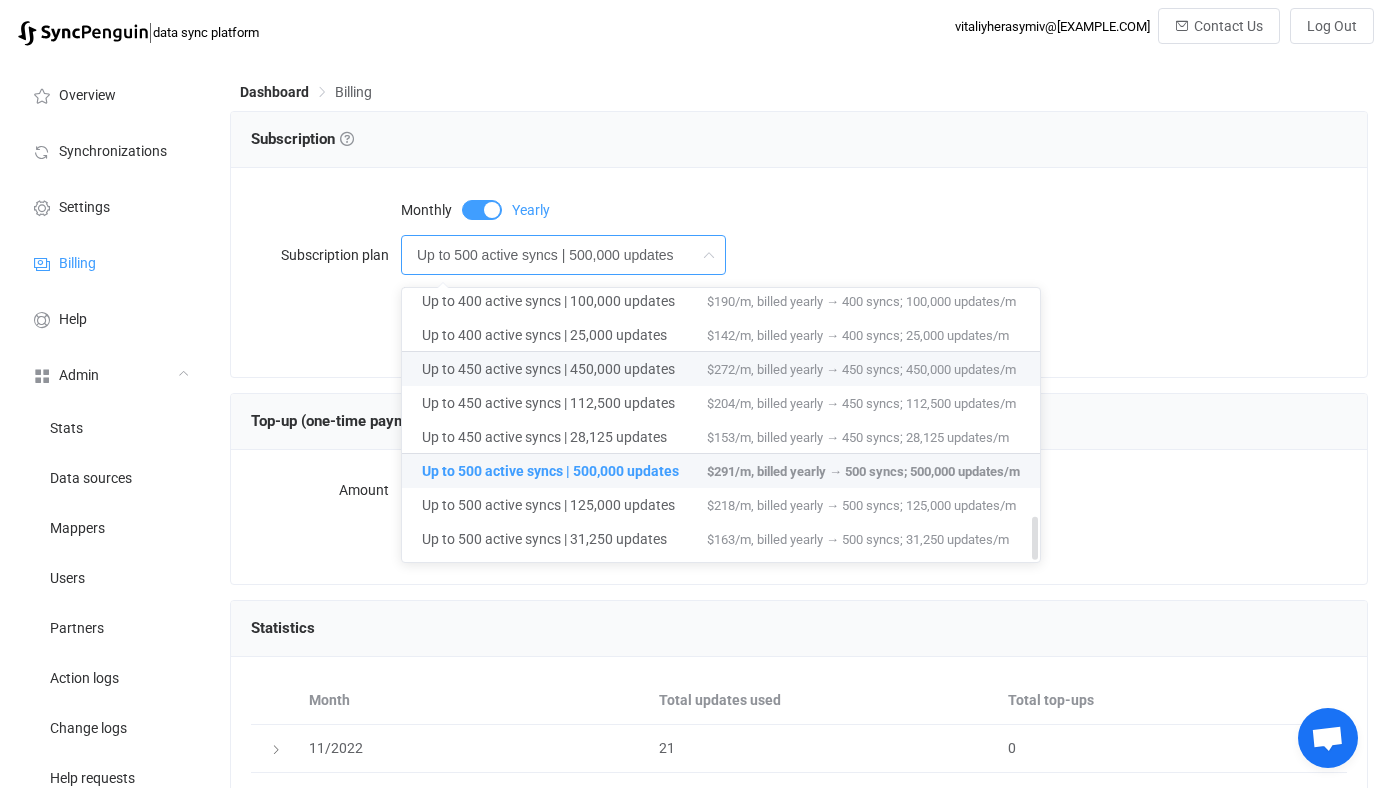 scroll, scrollTop: 1436, scrollLeft: 0, axis: vertical 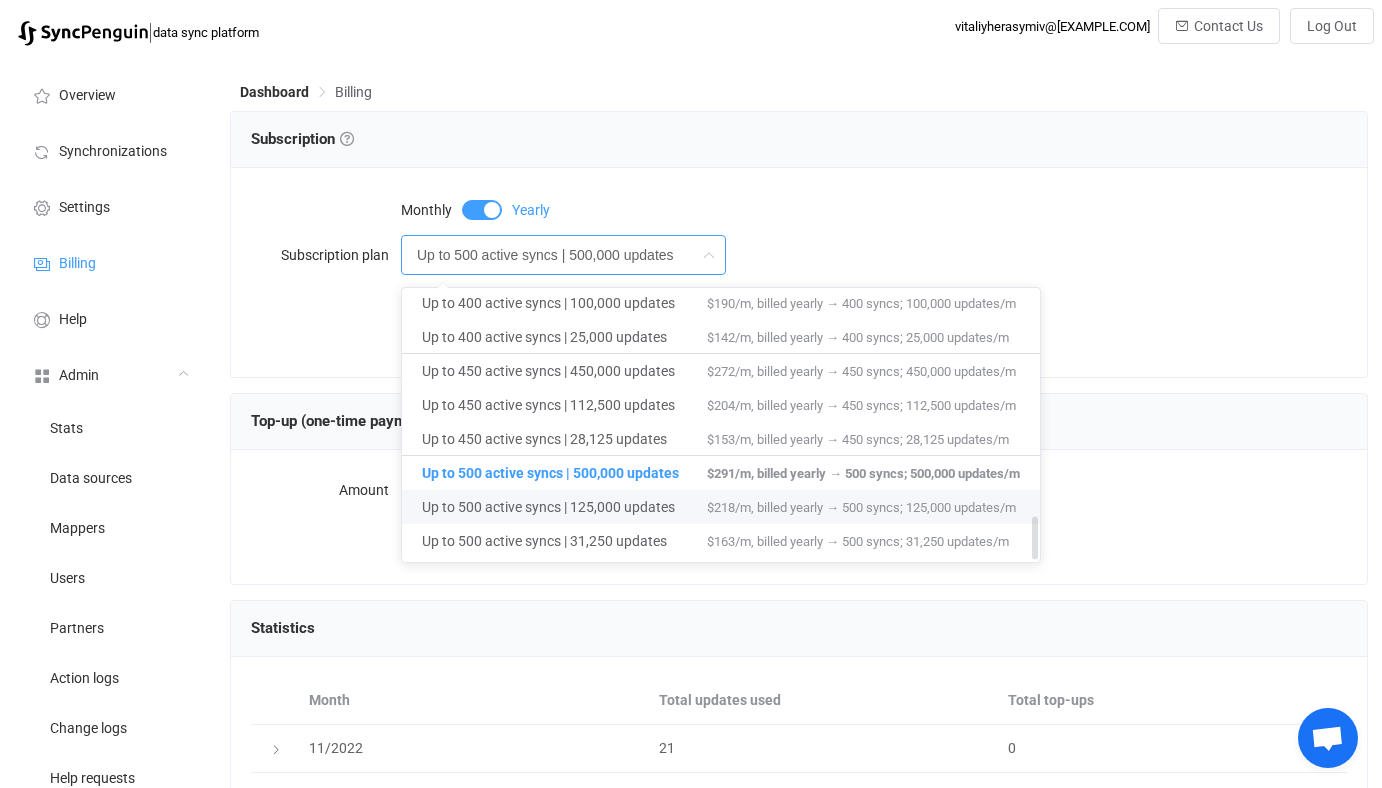 click on "Up to 500 active syncs | 125,000 updates" at bounding box center (564, 507) 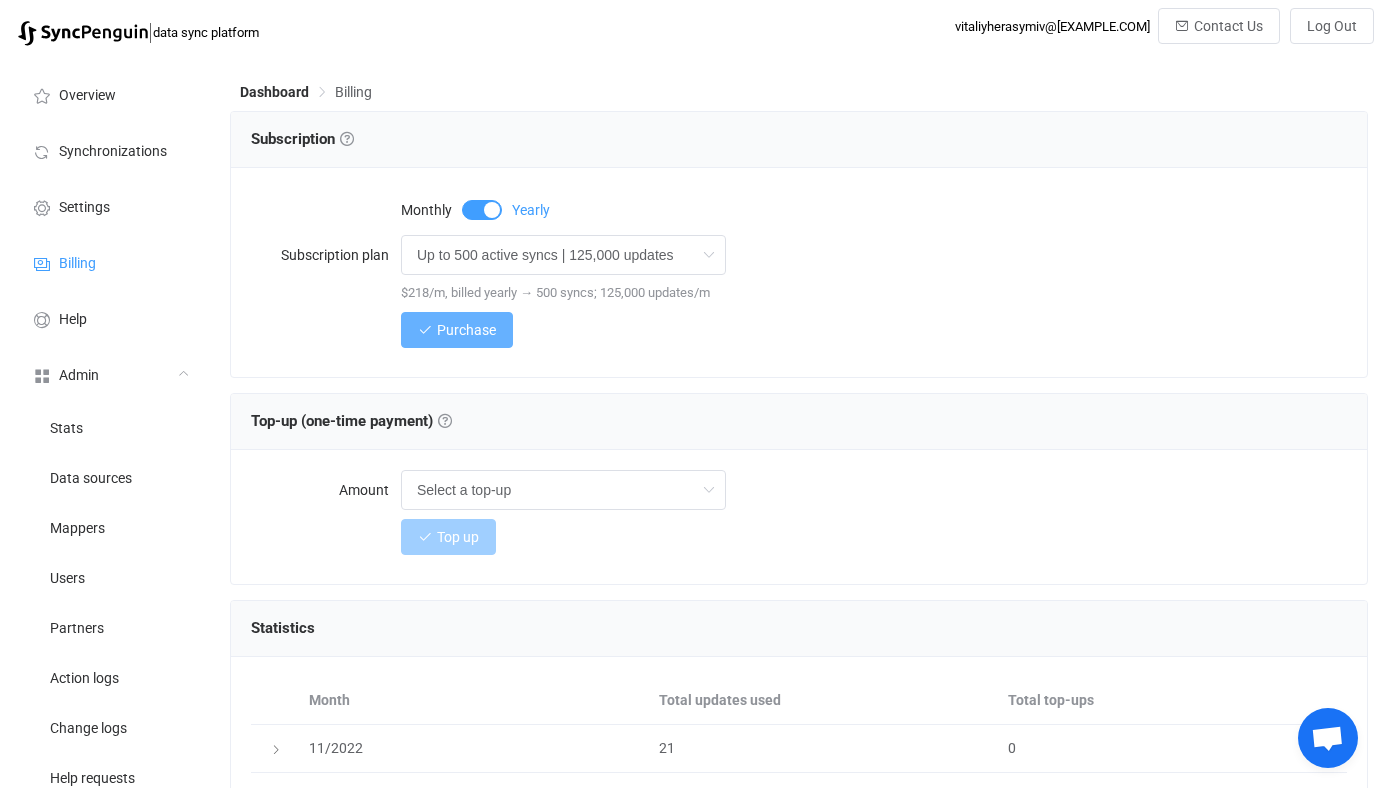 click on "Purchase" at bounding box center [457, 330] 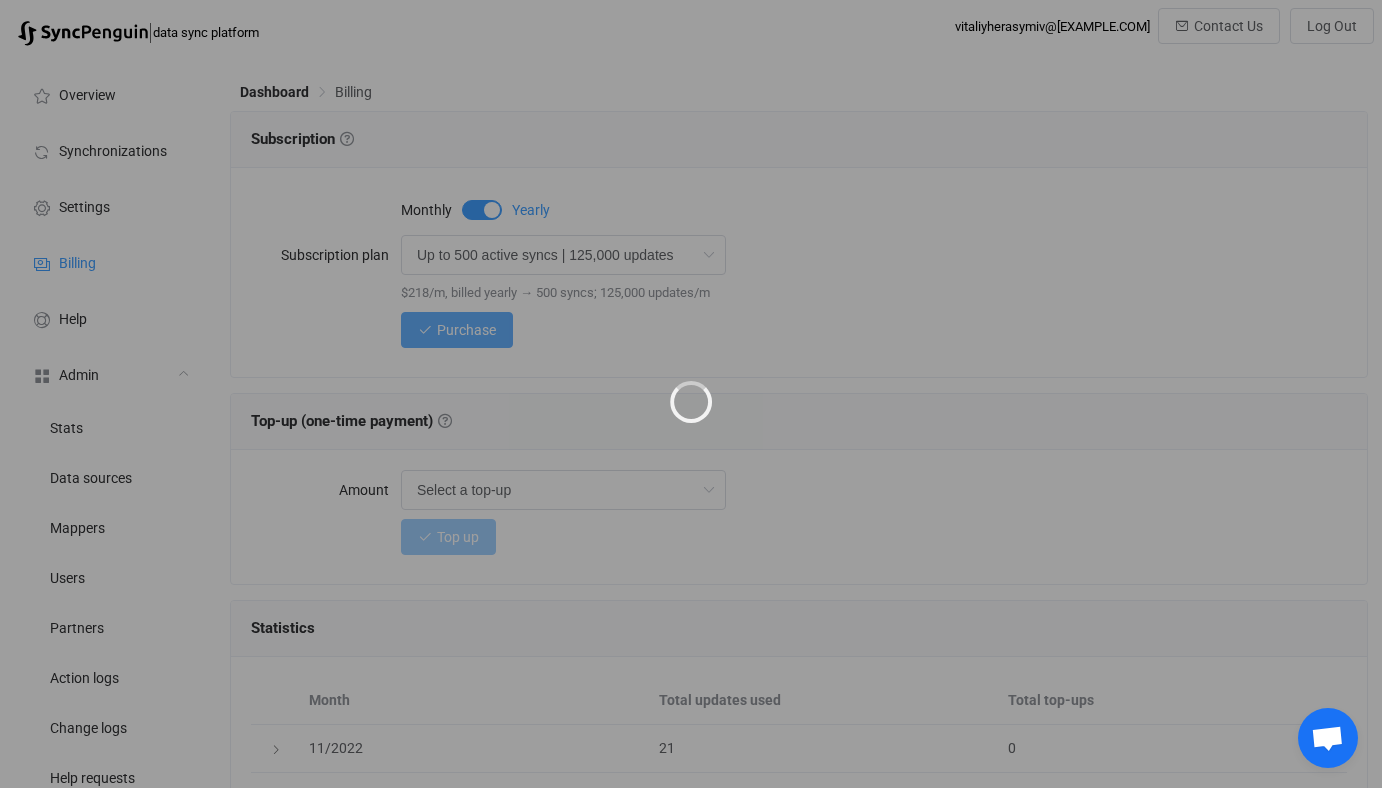 type 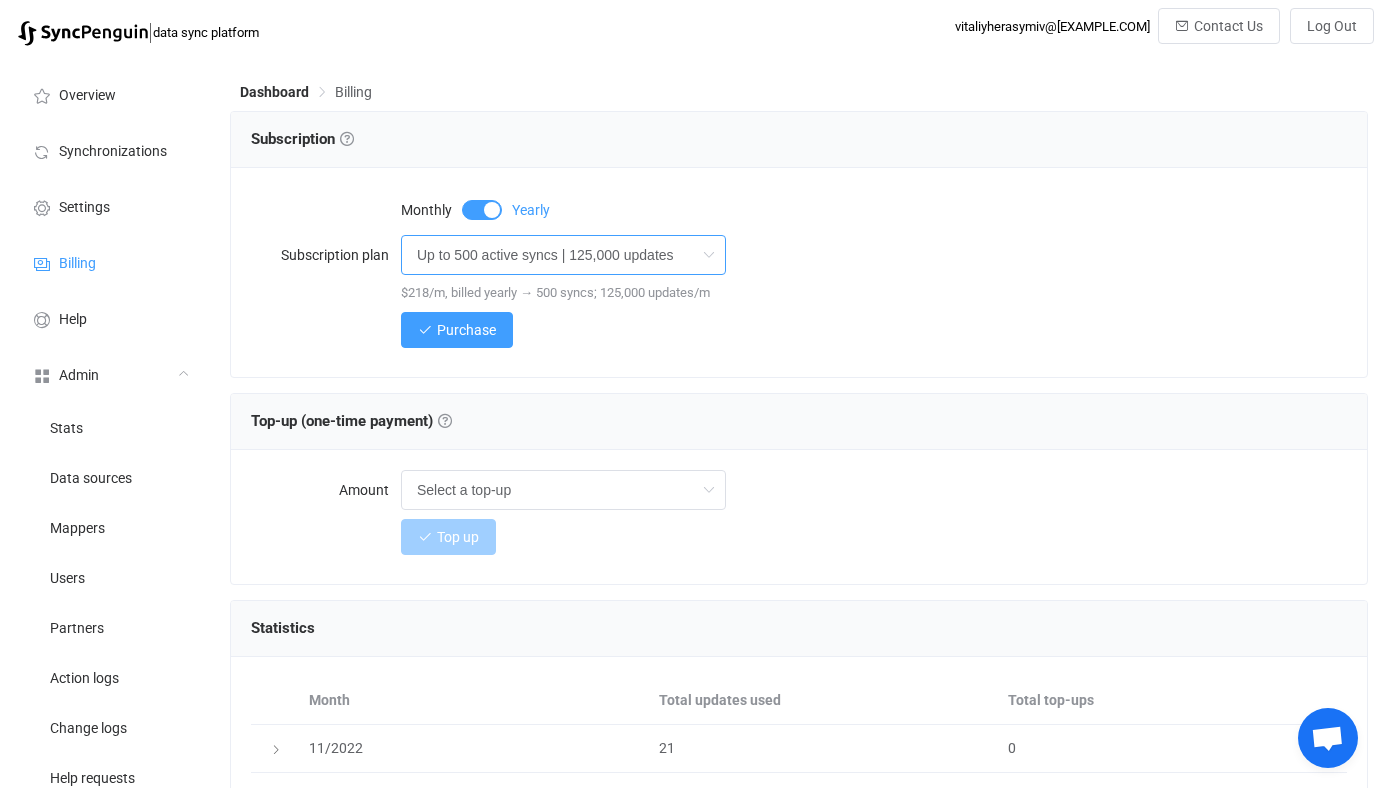 click on "Up to 500 active syncs | 125,000 updates" at bounding box center (563, 255) 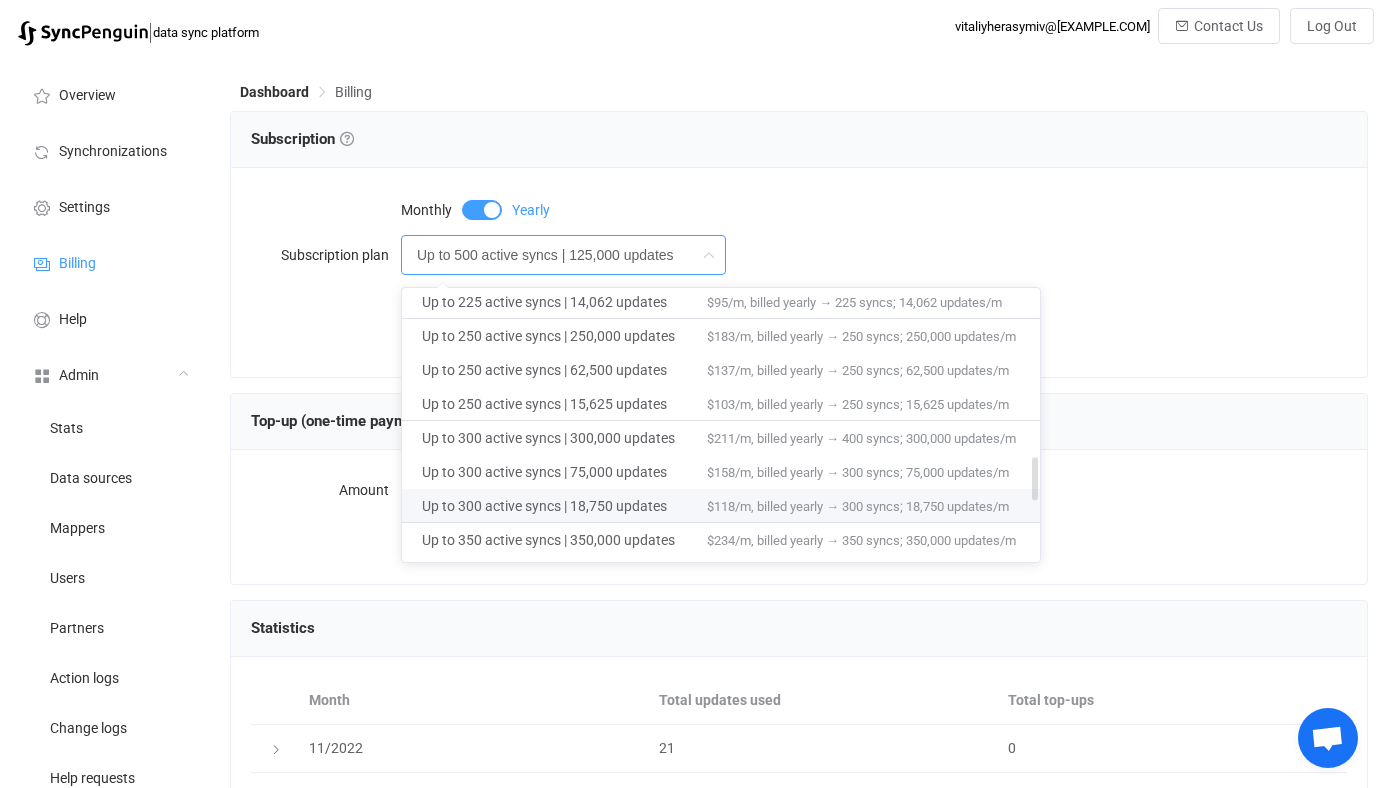 scroll, scrollTop: 1061, scrollLeft: 0, axis: vertical 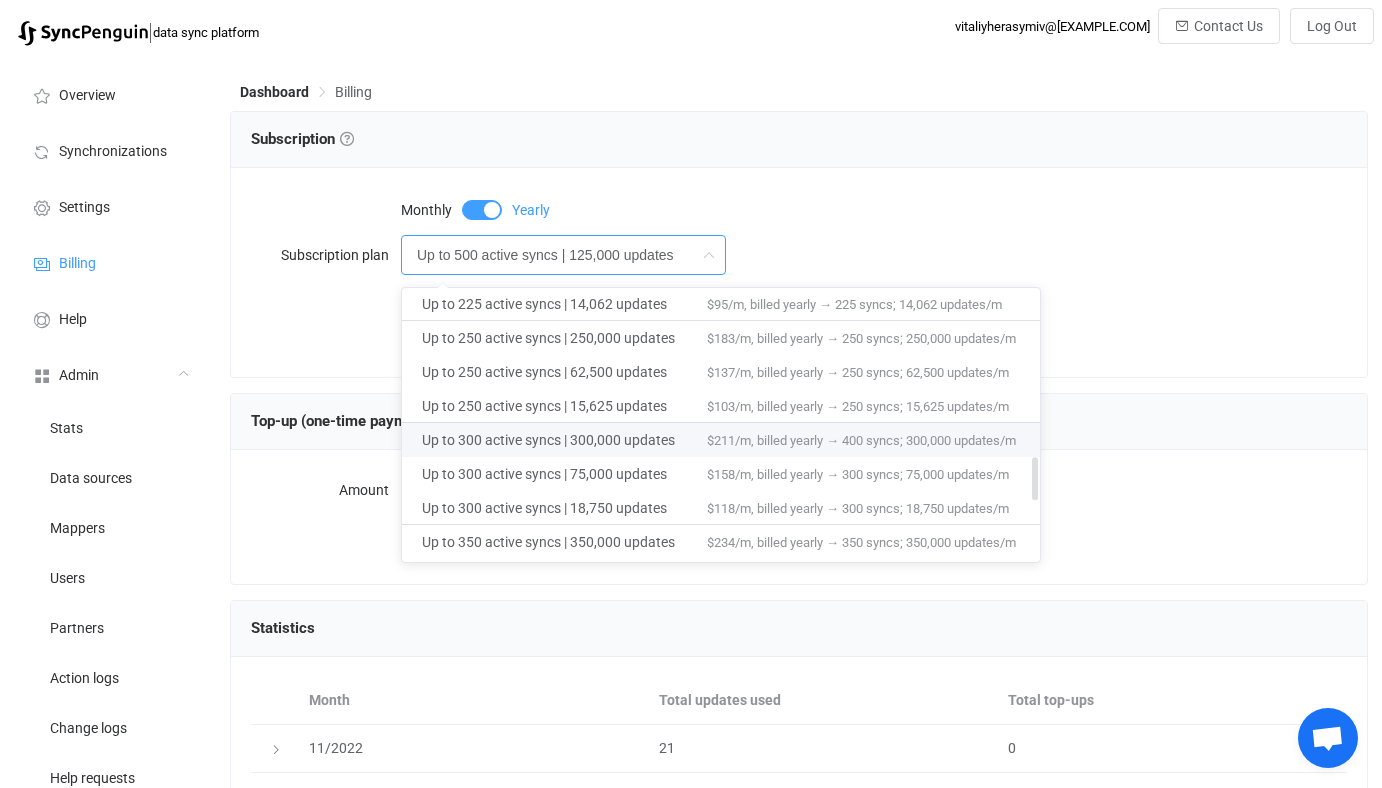 click on "Up to 300 active syncs | 300,000 updates" at bounding box center [564, 440] 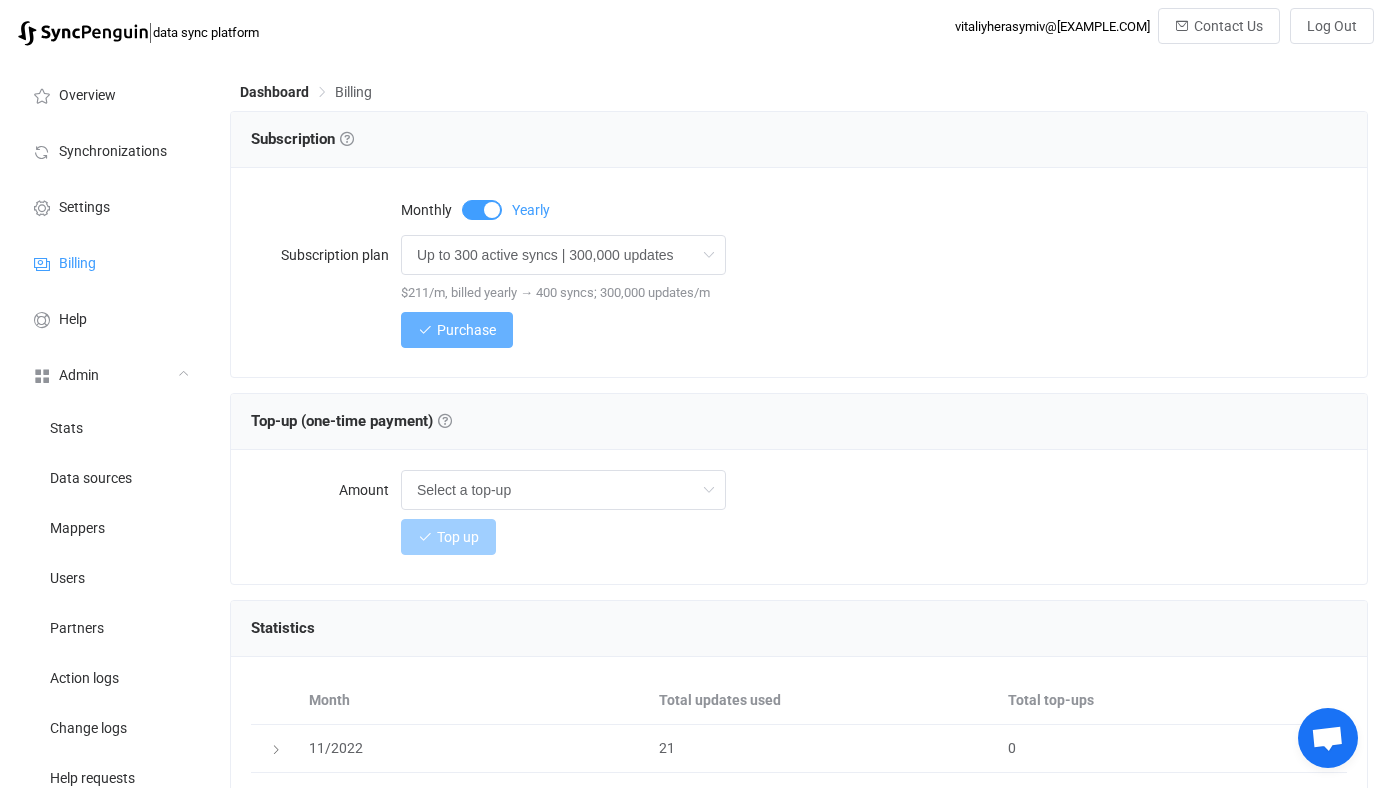 click on "Purchase" at bounding box center [466, 330] 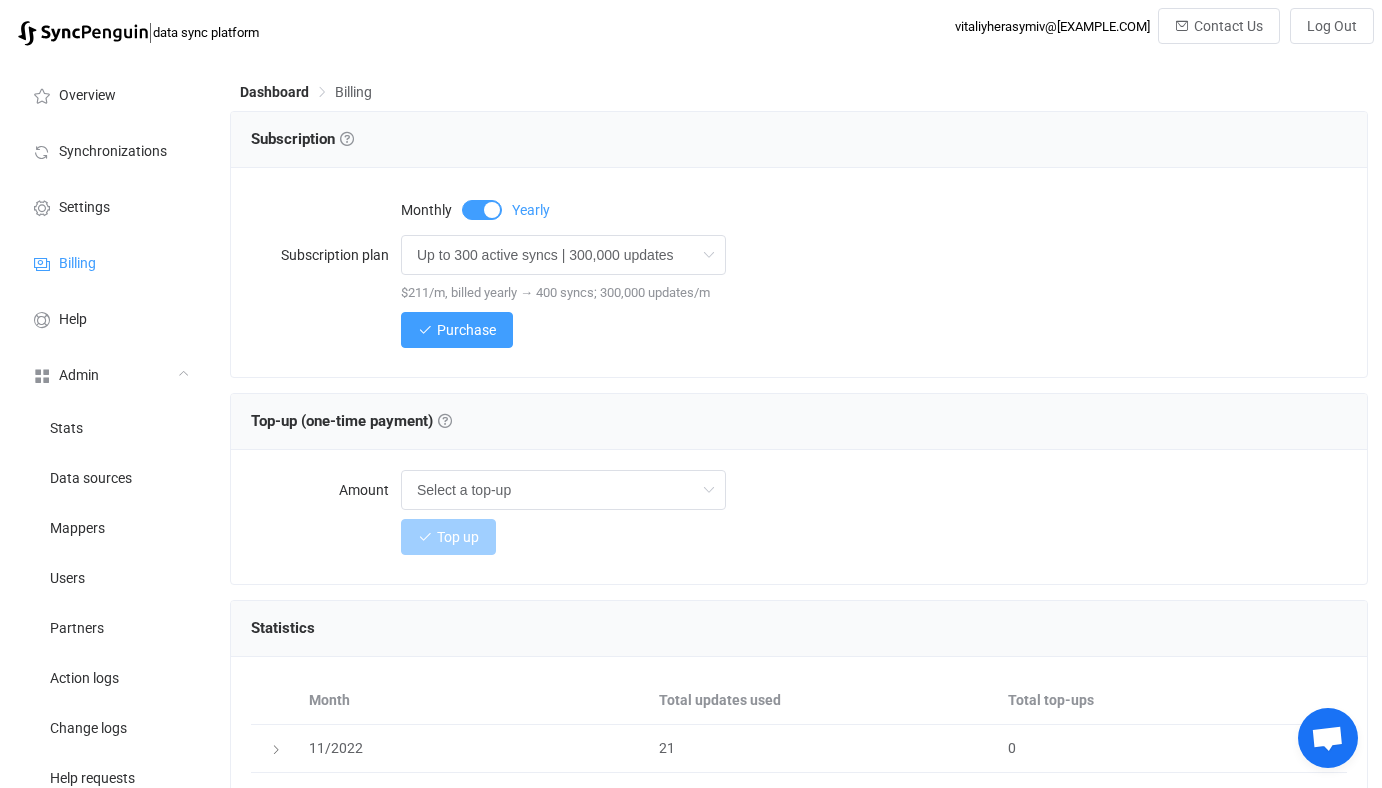 click on "$211/m, billed yearly → 400 syncs; 300,000 updates/m" at bounding box center [555, 292] 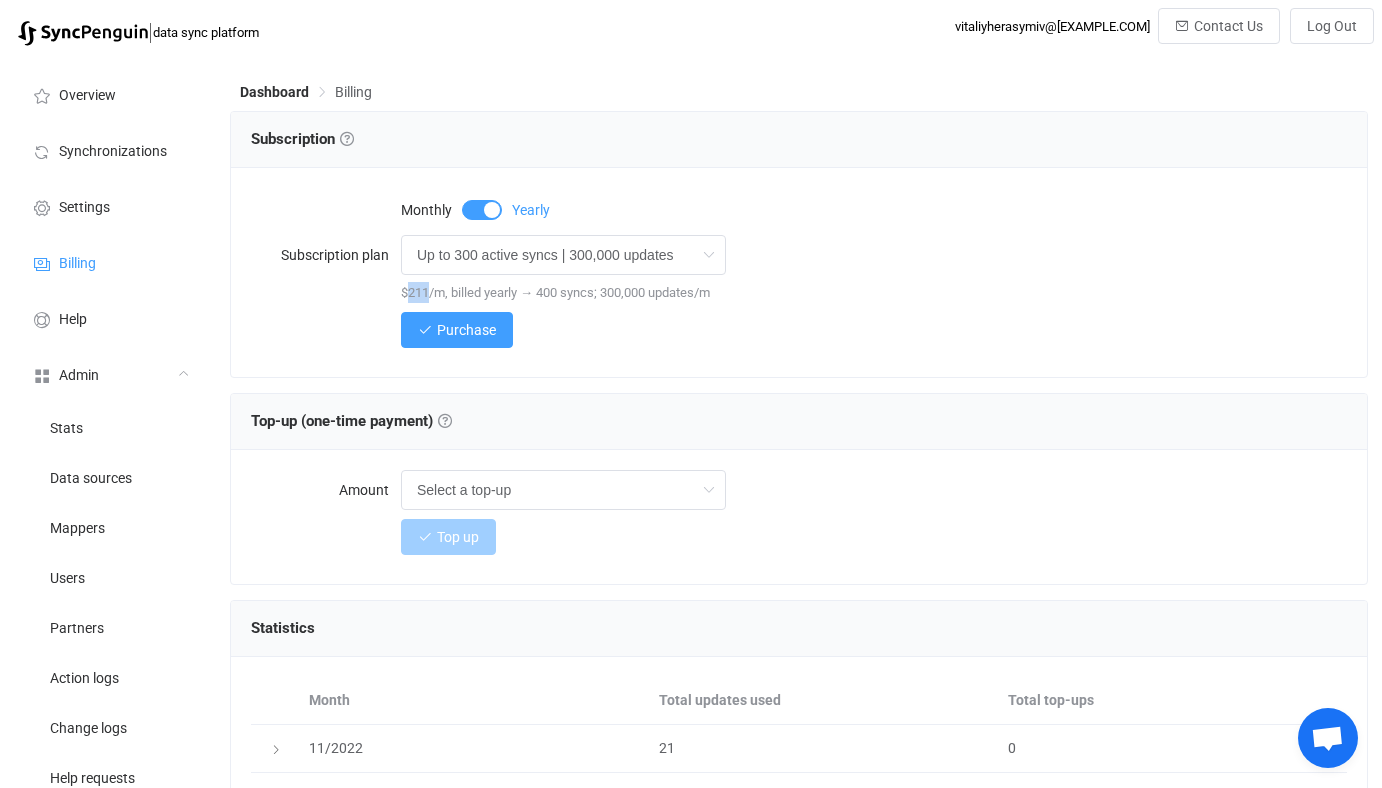 click on "$211/m, billed yearly → 400 syncs; 300,000 updates/m" at bounding box center (555, 292) 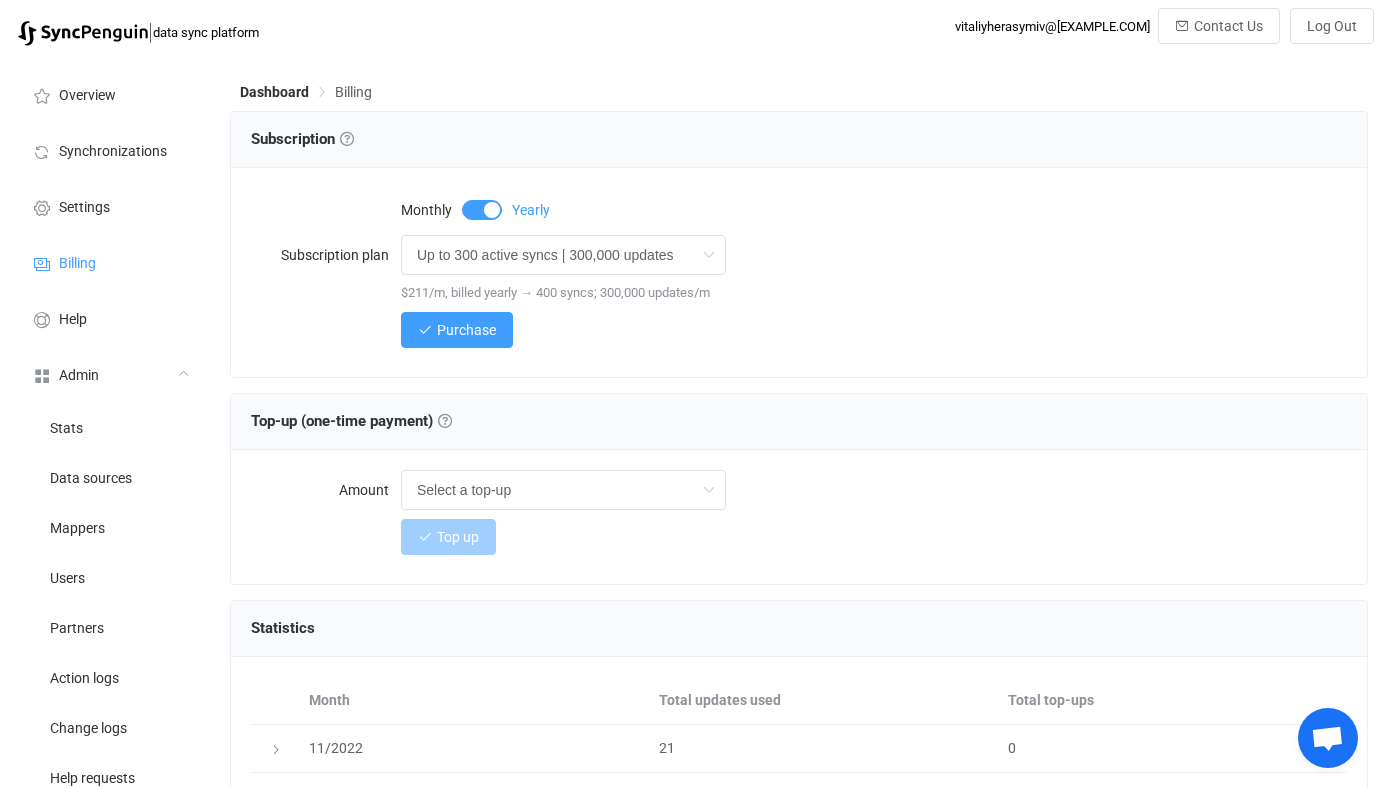 click on "Purchase" at bounding box center [874, 330] 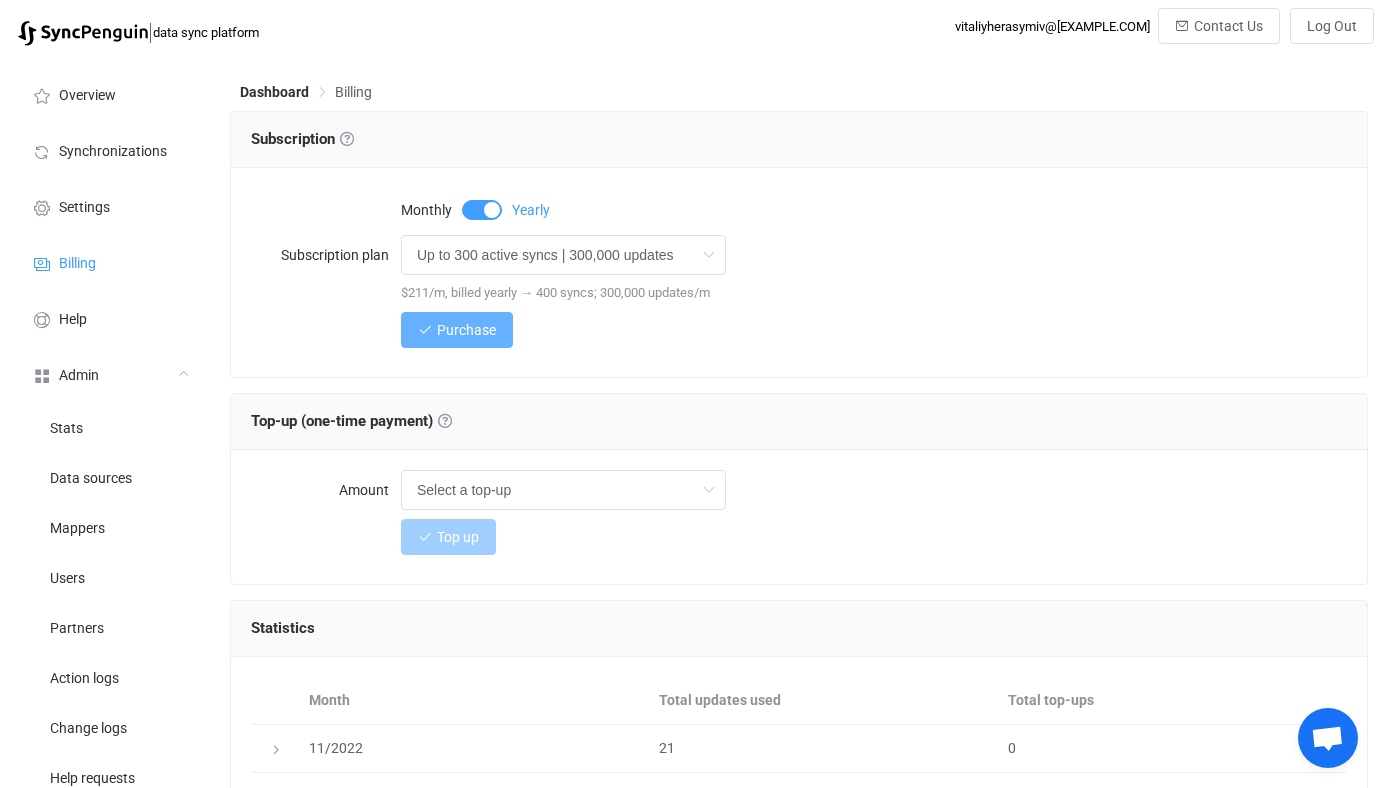 click on "Purchase" at bounding box center [466, 330] 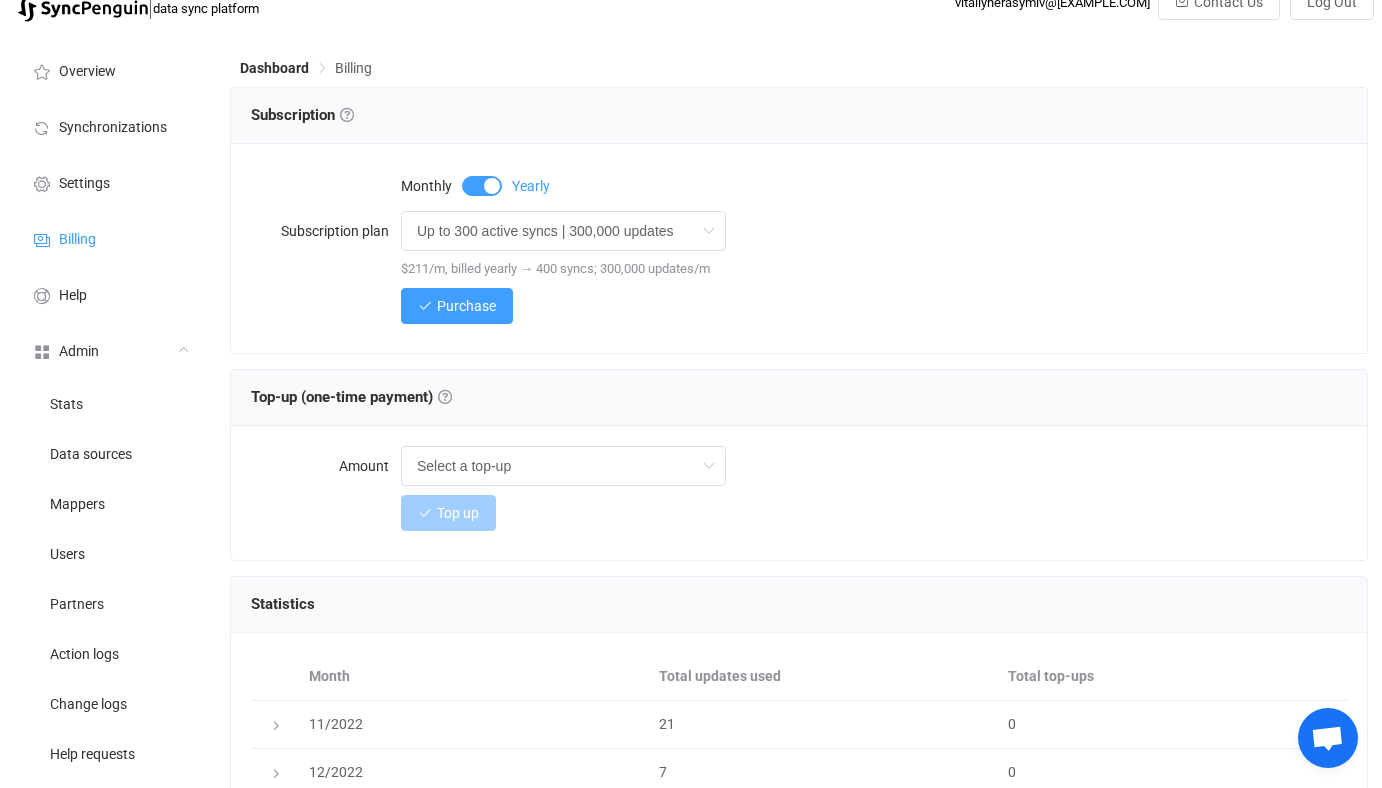 scroll, scrollTop: 25, scrollLeft: 0, axis: vertical 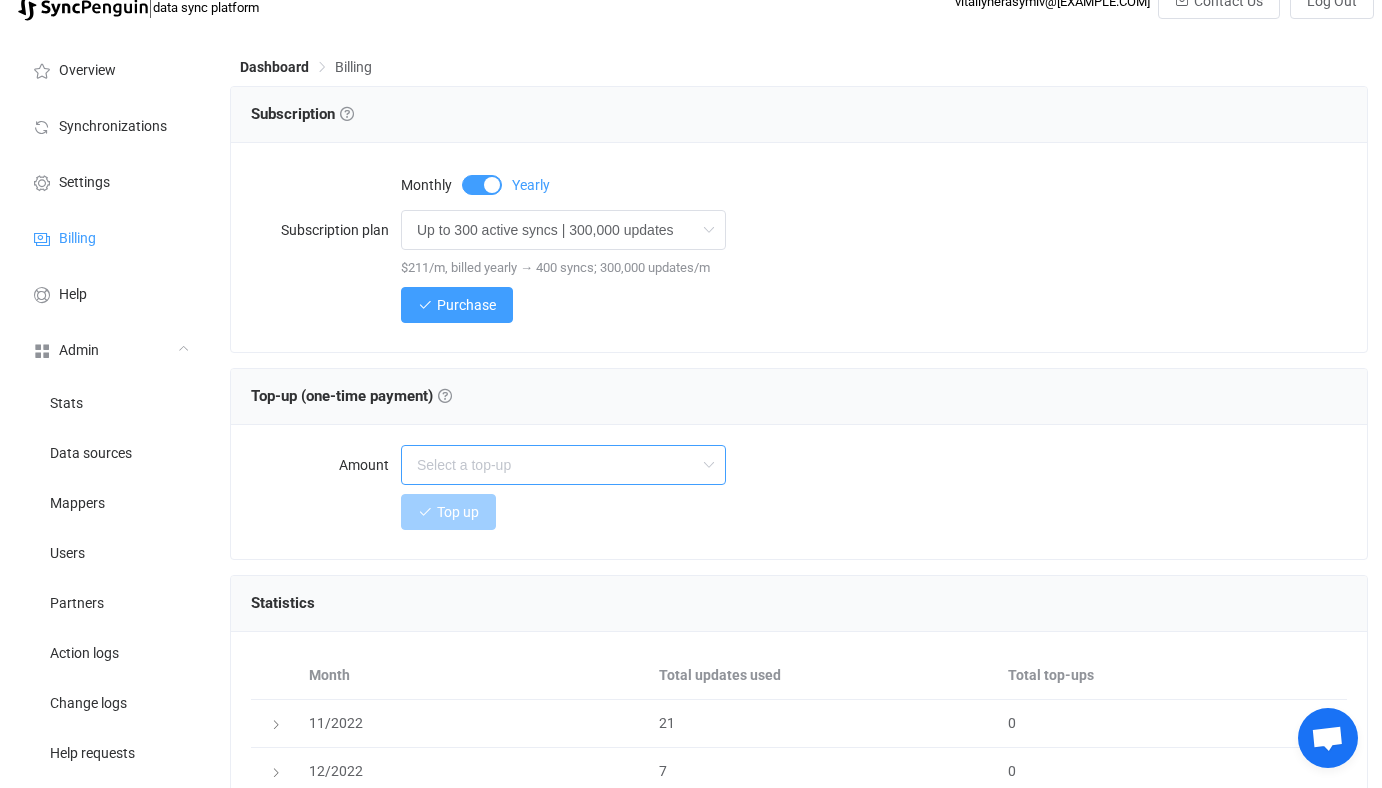 click at bounding box center [563, 465] 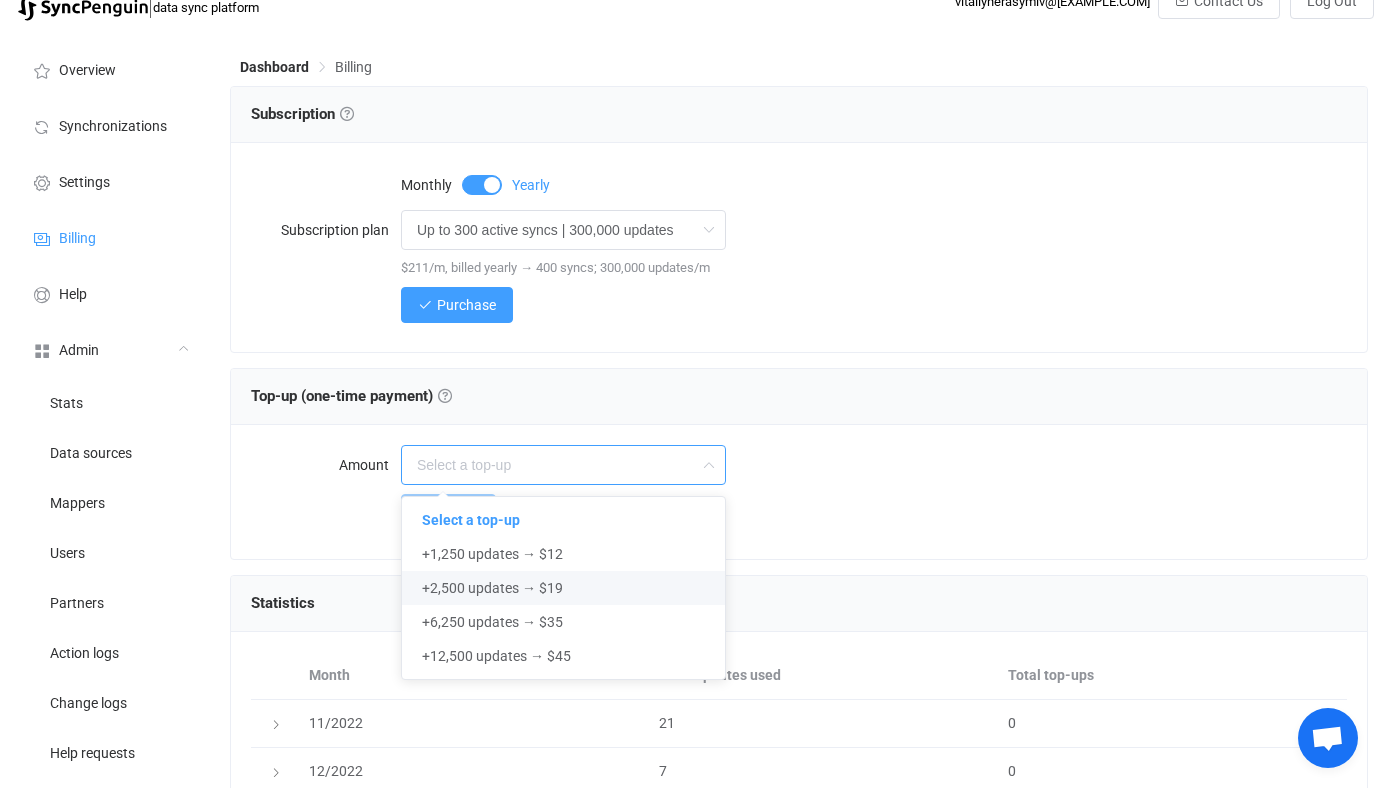 click on "+2,500 updates → $19" at bounding box center (563, 588) 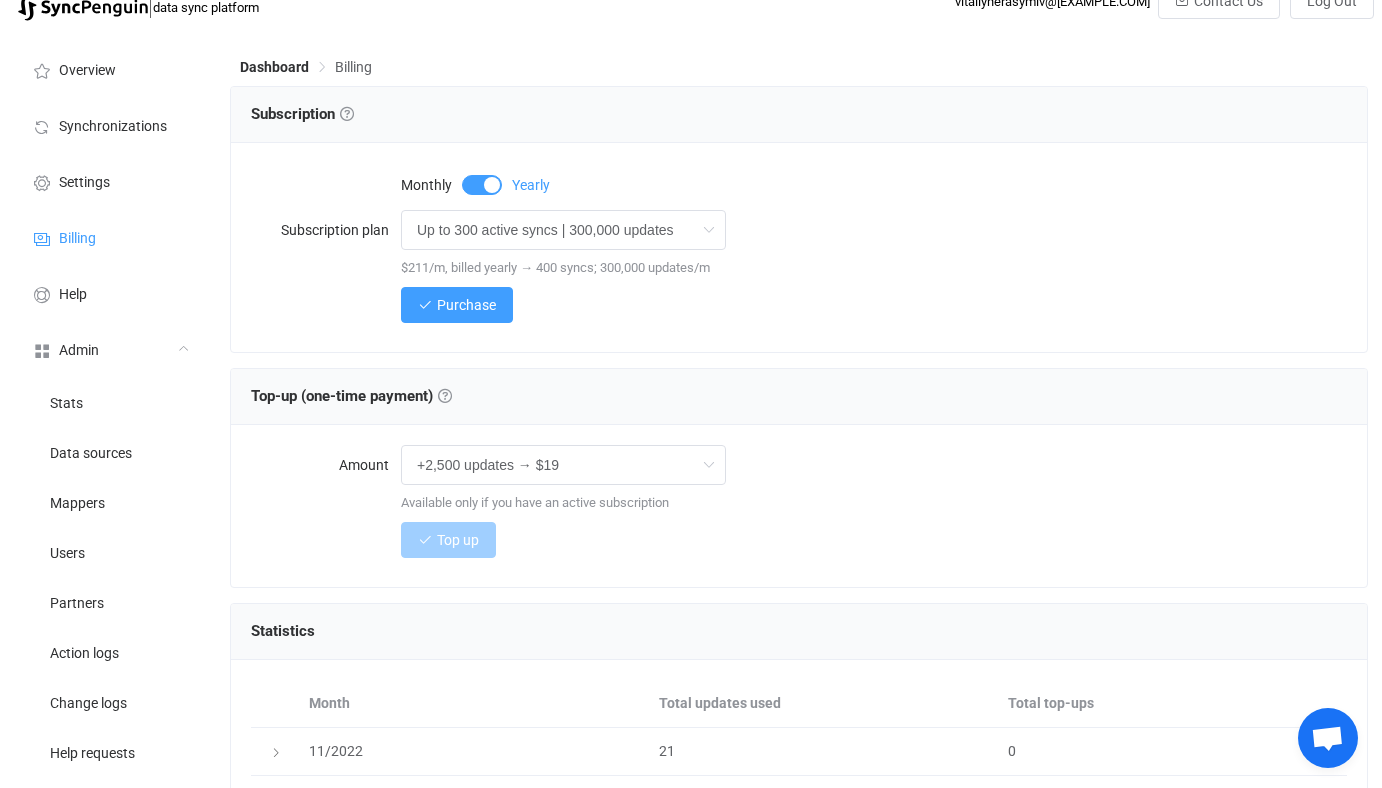 click on "Top up" at bounding box center [874, 540] 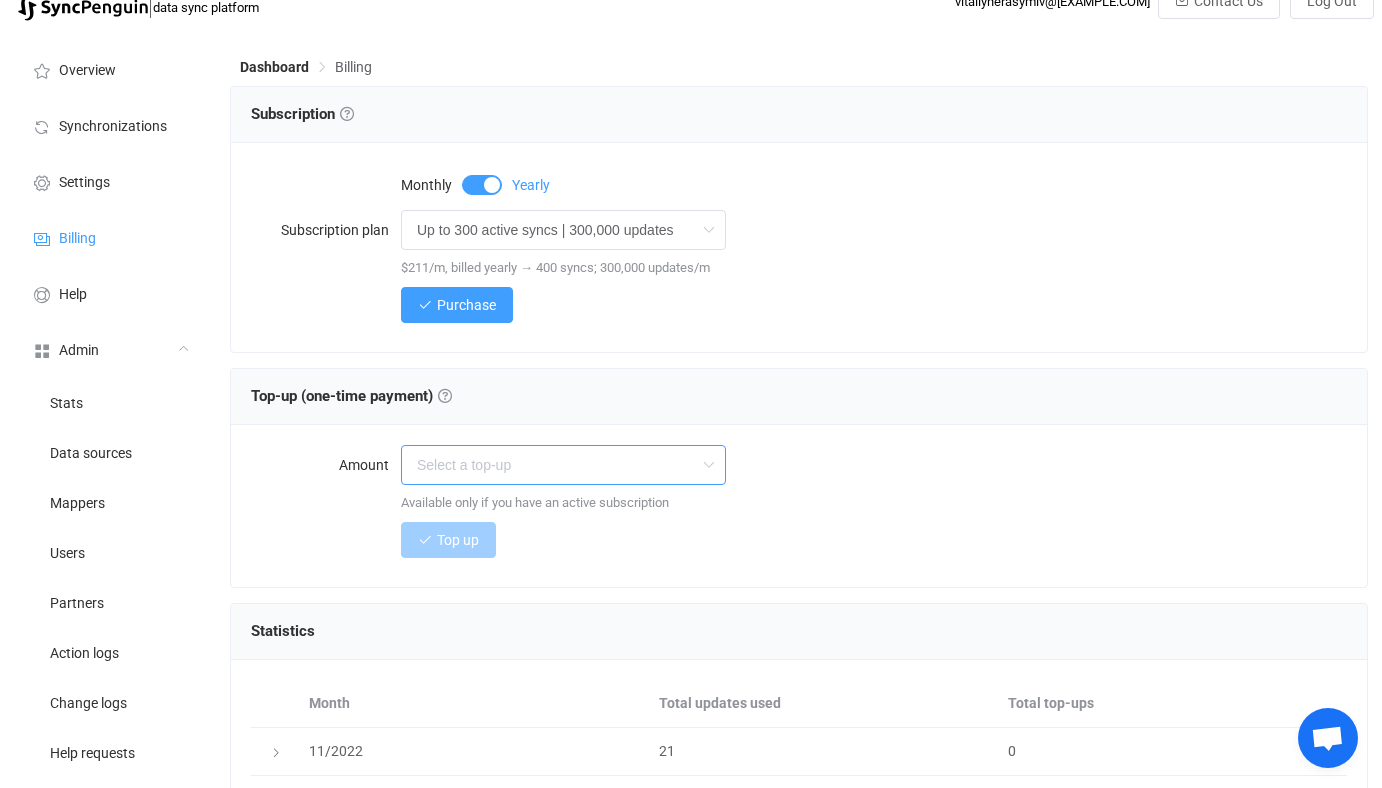 click at bounding box center [563, 465] 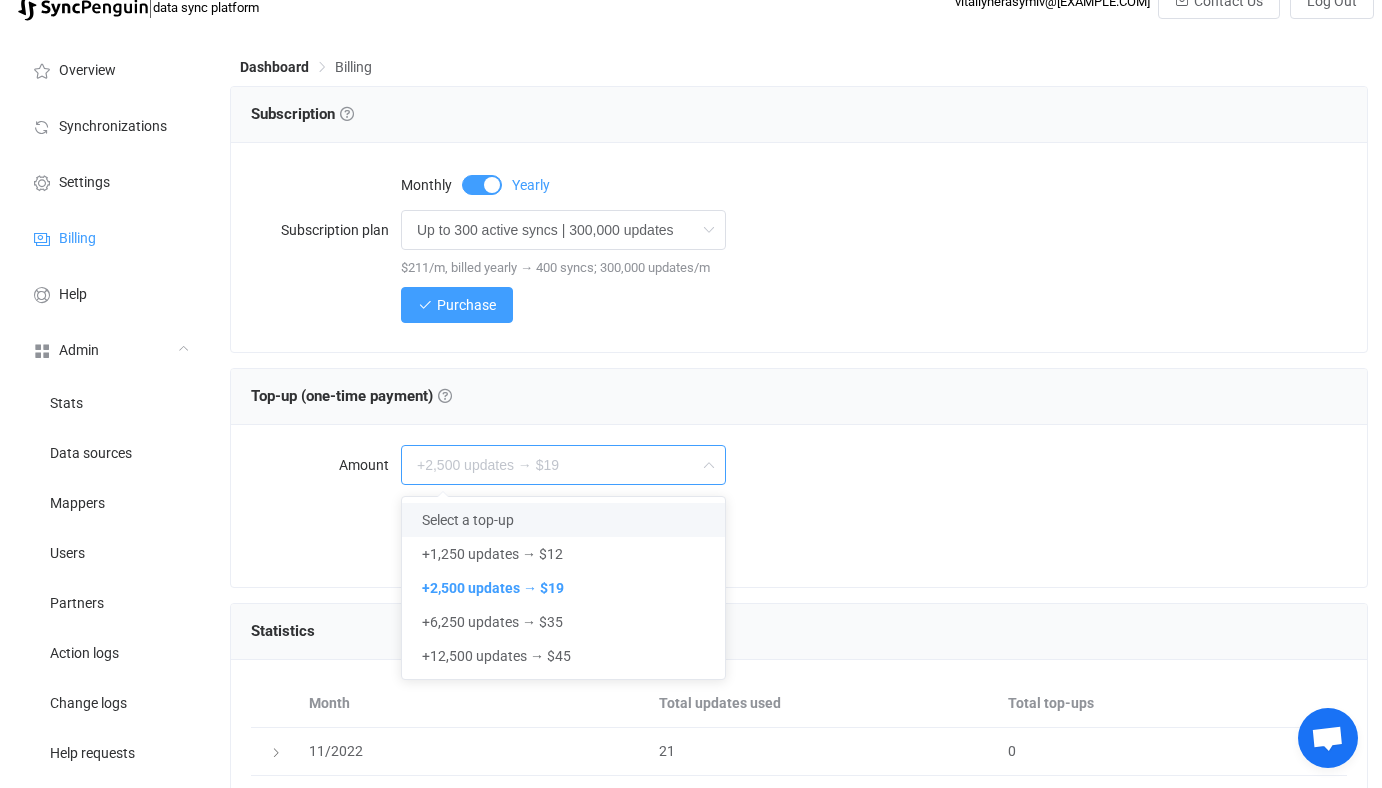 click on "Select a top-up" at bounding box center (563, 520) 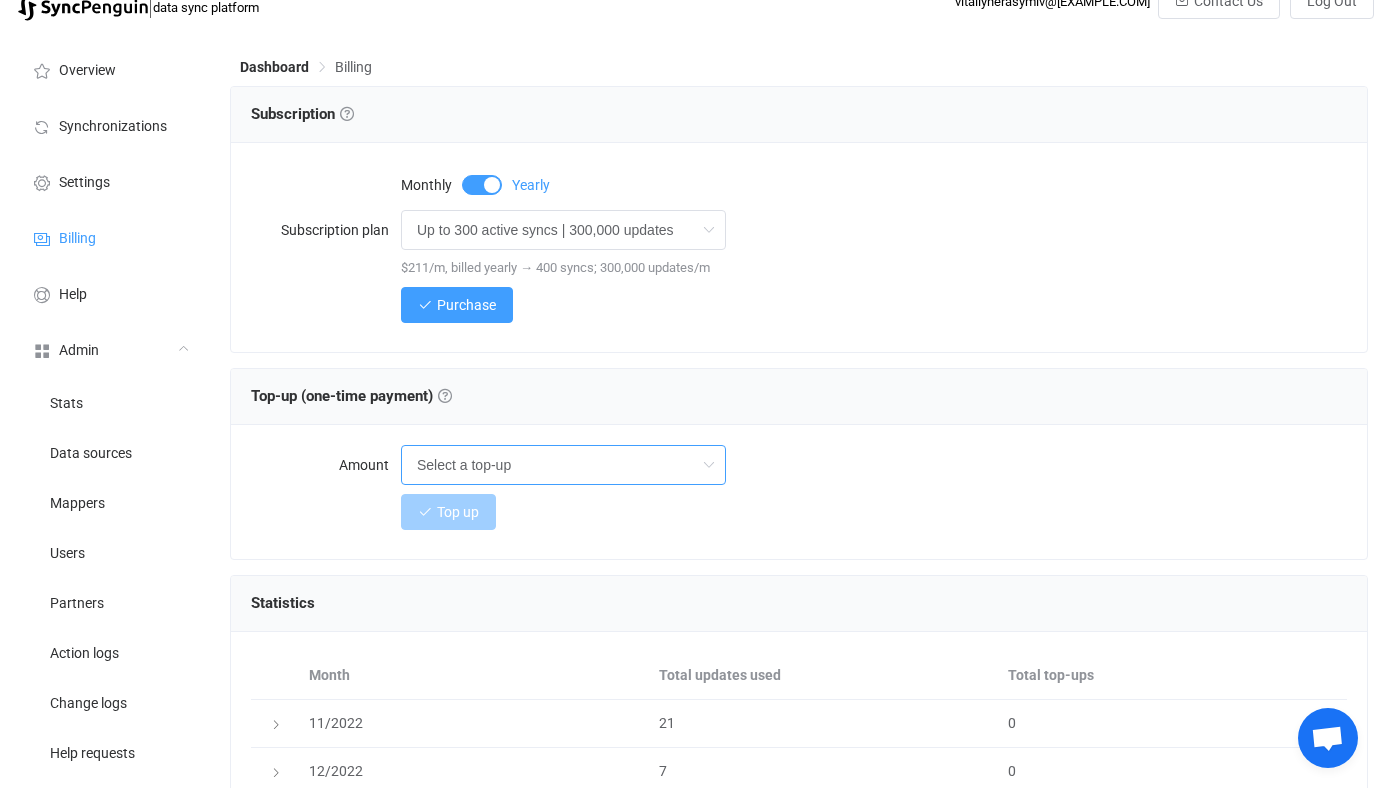 click on "Select a top-up" at bounding box center (563, 465) 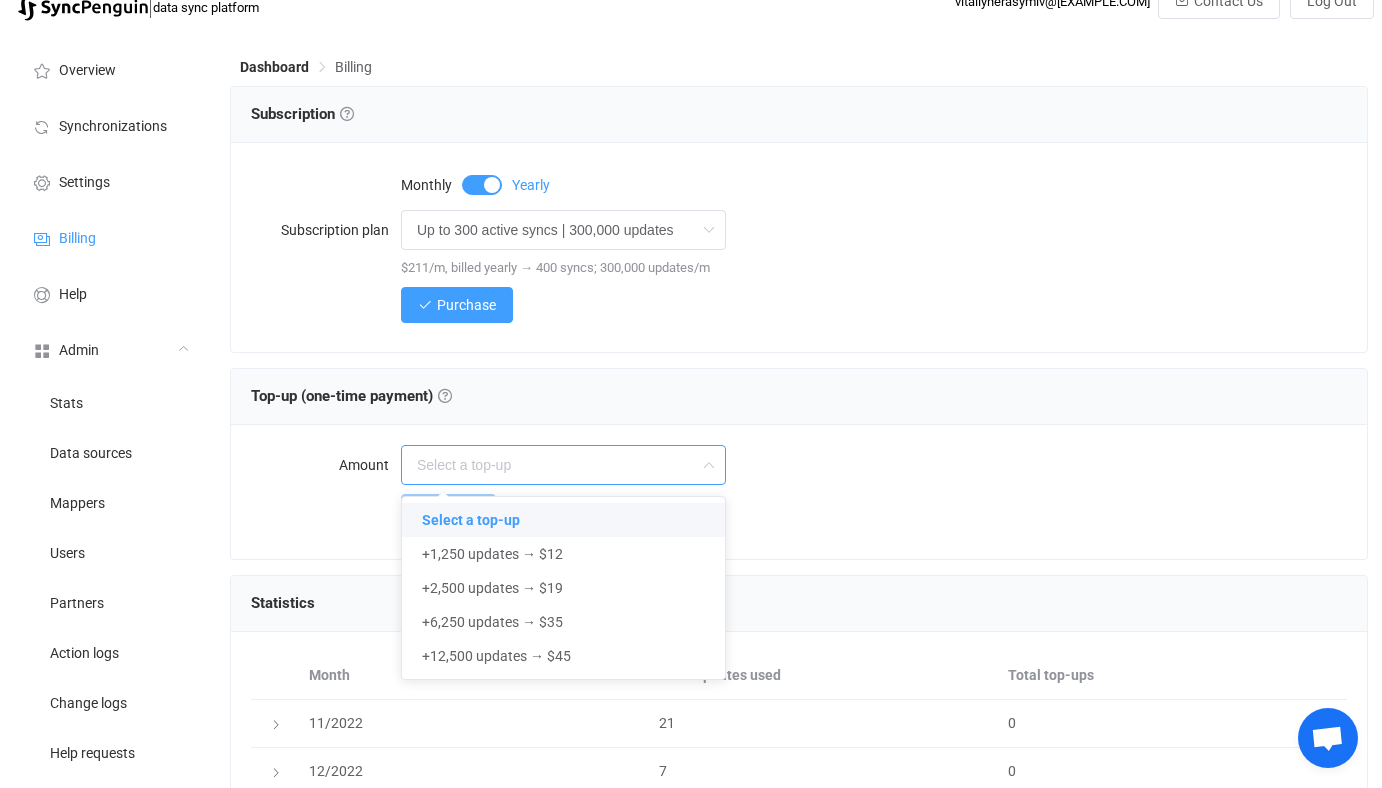 click on "Top-up (one-time payment)
Top-up (one-time payment)
Get additional sync updates if exceeding the monthly subscription limit. Note that the top-up won't take effect if you are on the free trial." at bounding box center [799, 397] 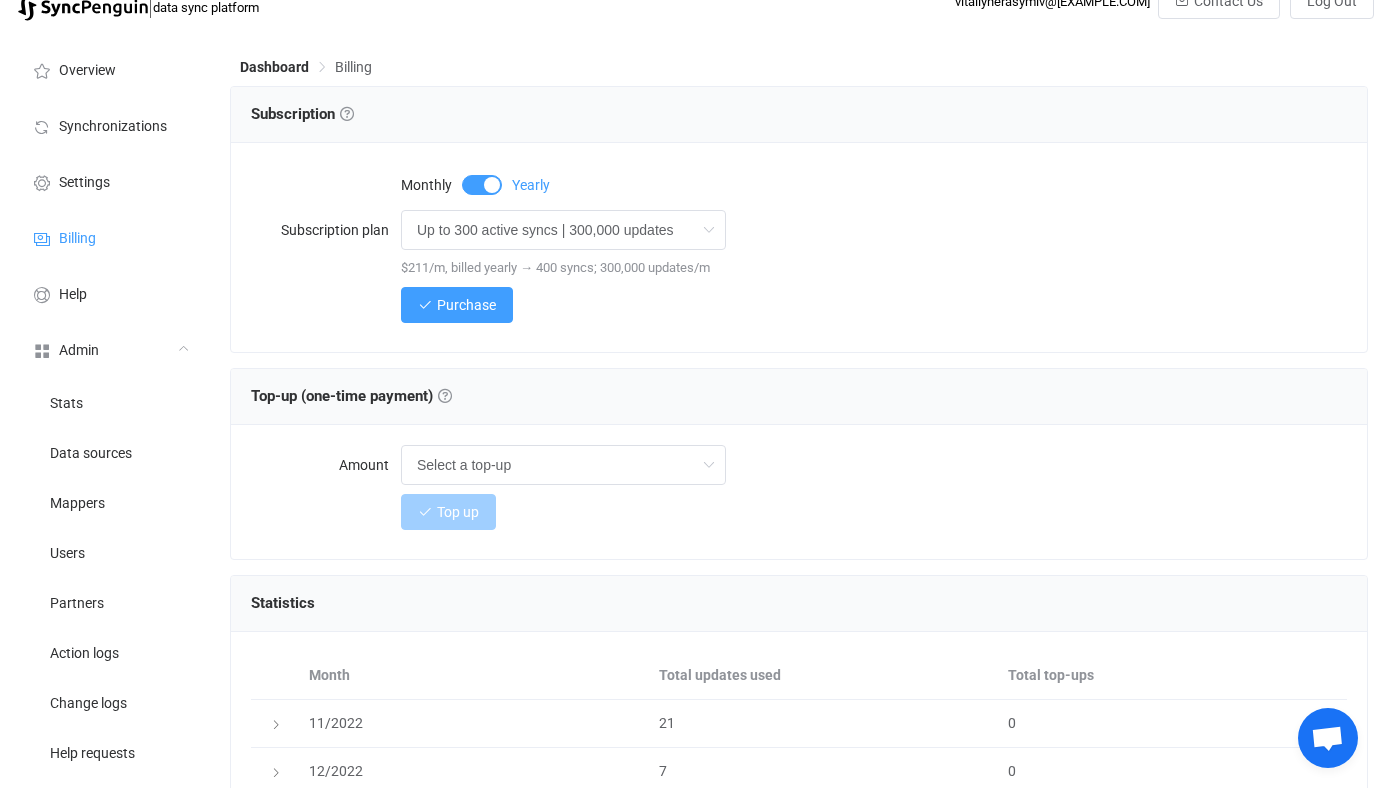 scroll, scrollTop: 0, scrollLeft: 0, axis: both 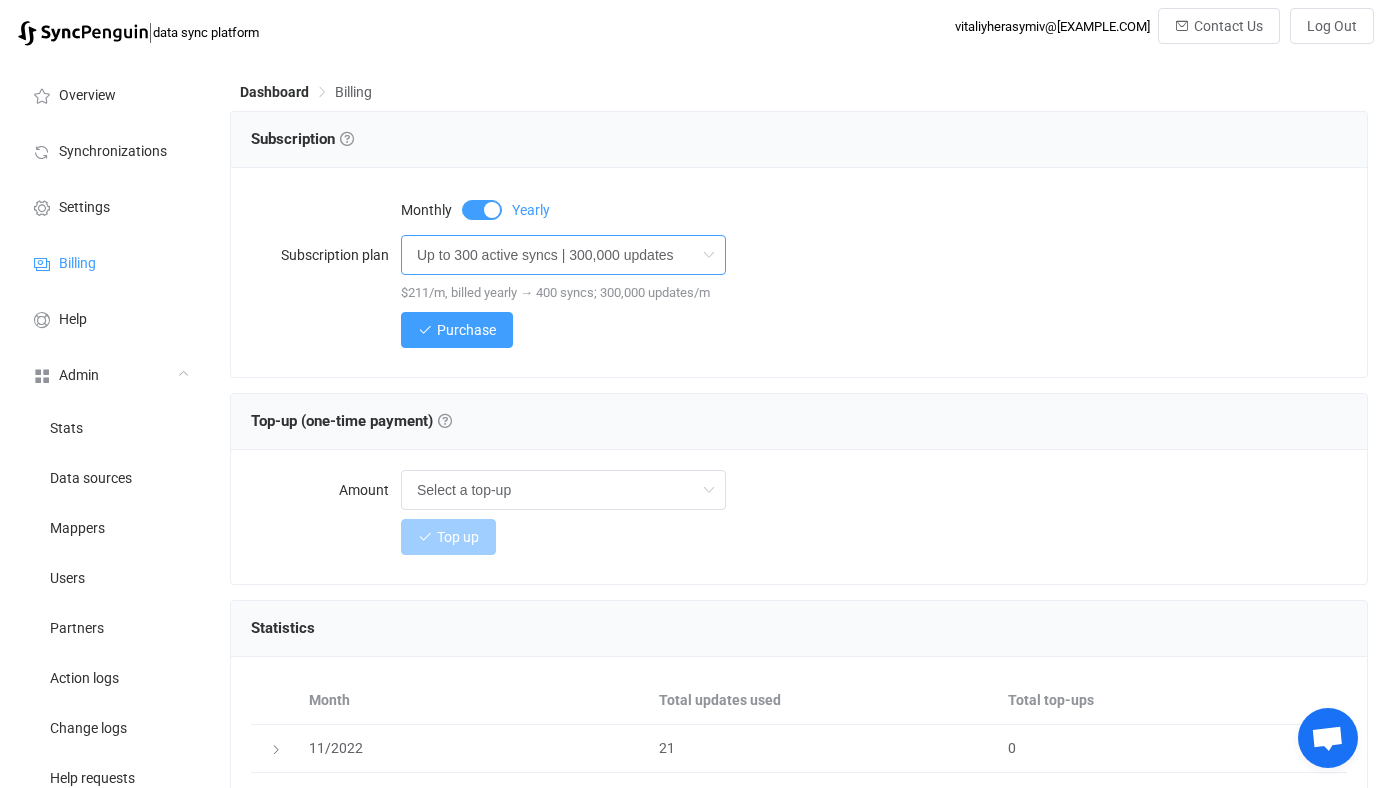 click on "Up to 300 active syncs | 300,000 updates" at bounding box center (563, 255) 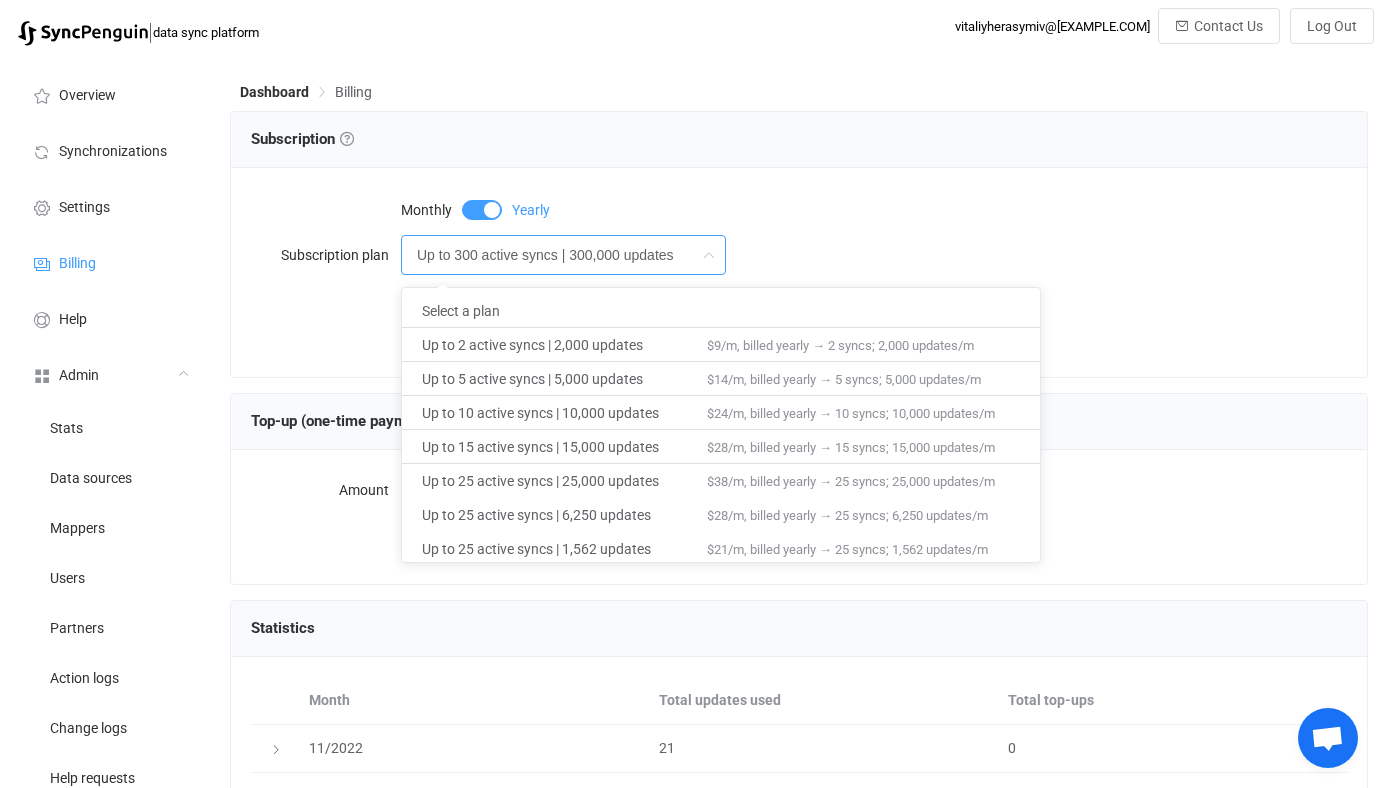 scroll, scrollTop: 956, scrollLeft: 0, axis: vertical 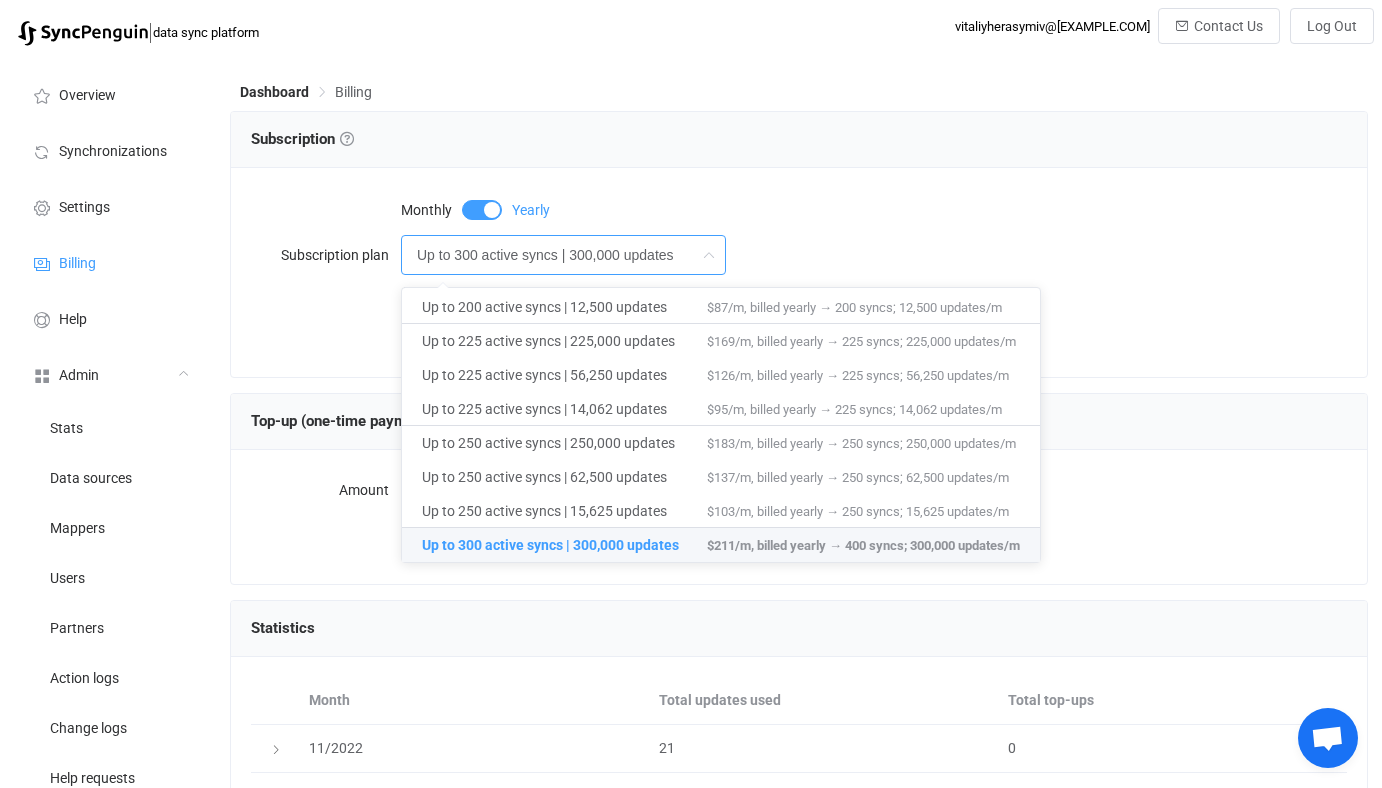 click at bounding box center (482, 210) 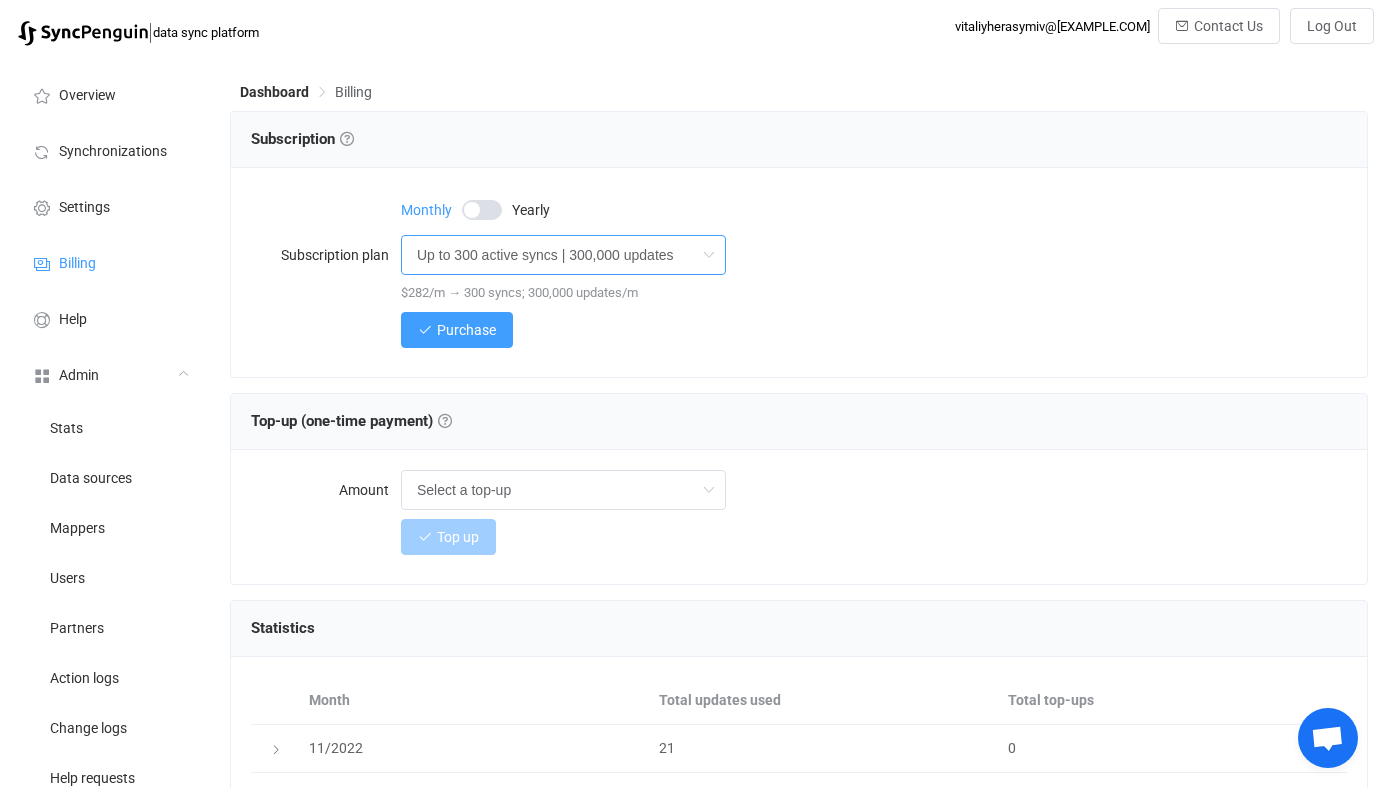 click on "Up to 300 active syncs | 300,000 updates" at bounding box center [563, 255] 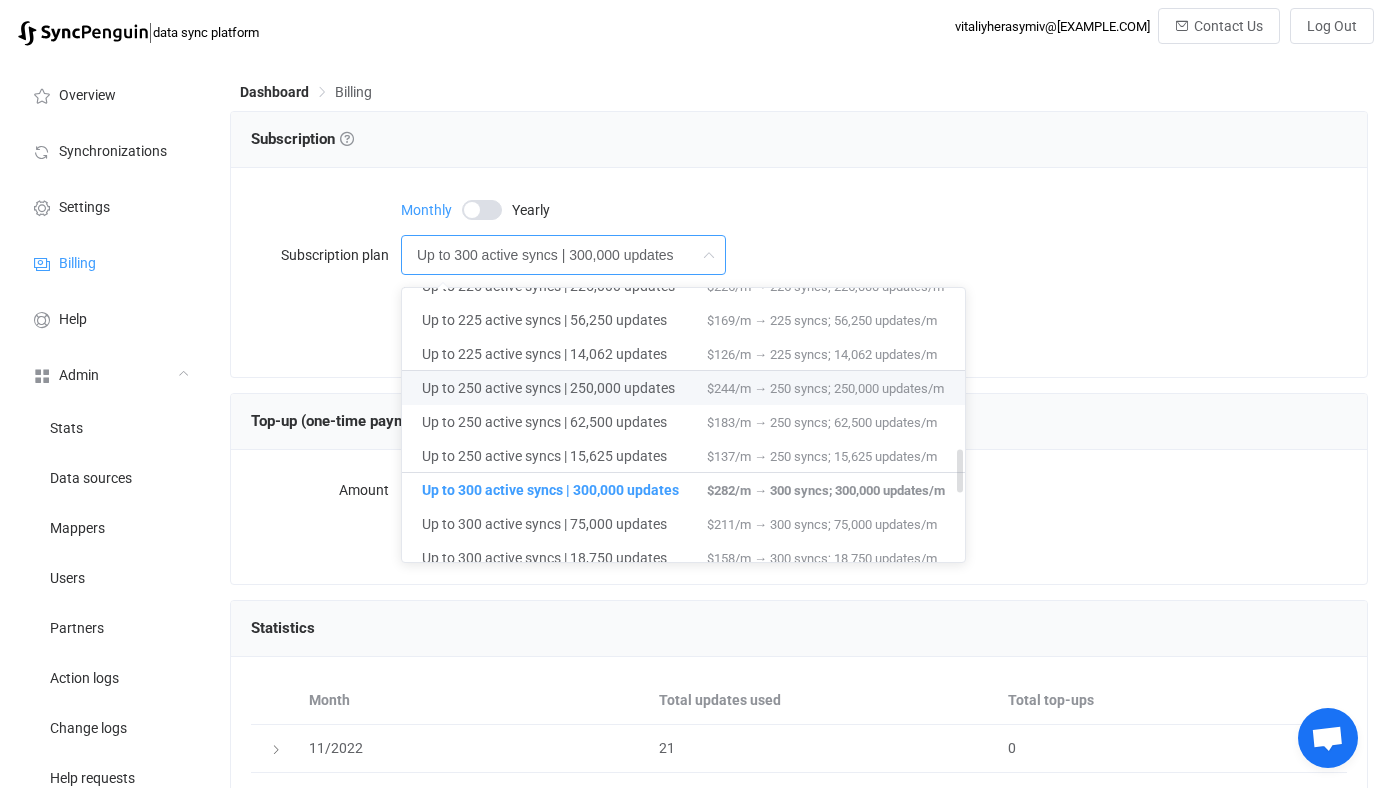 scroll, scrollTop: 1014, scrollLeft: 0, axis: vertical 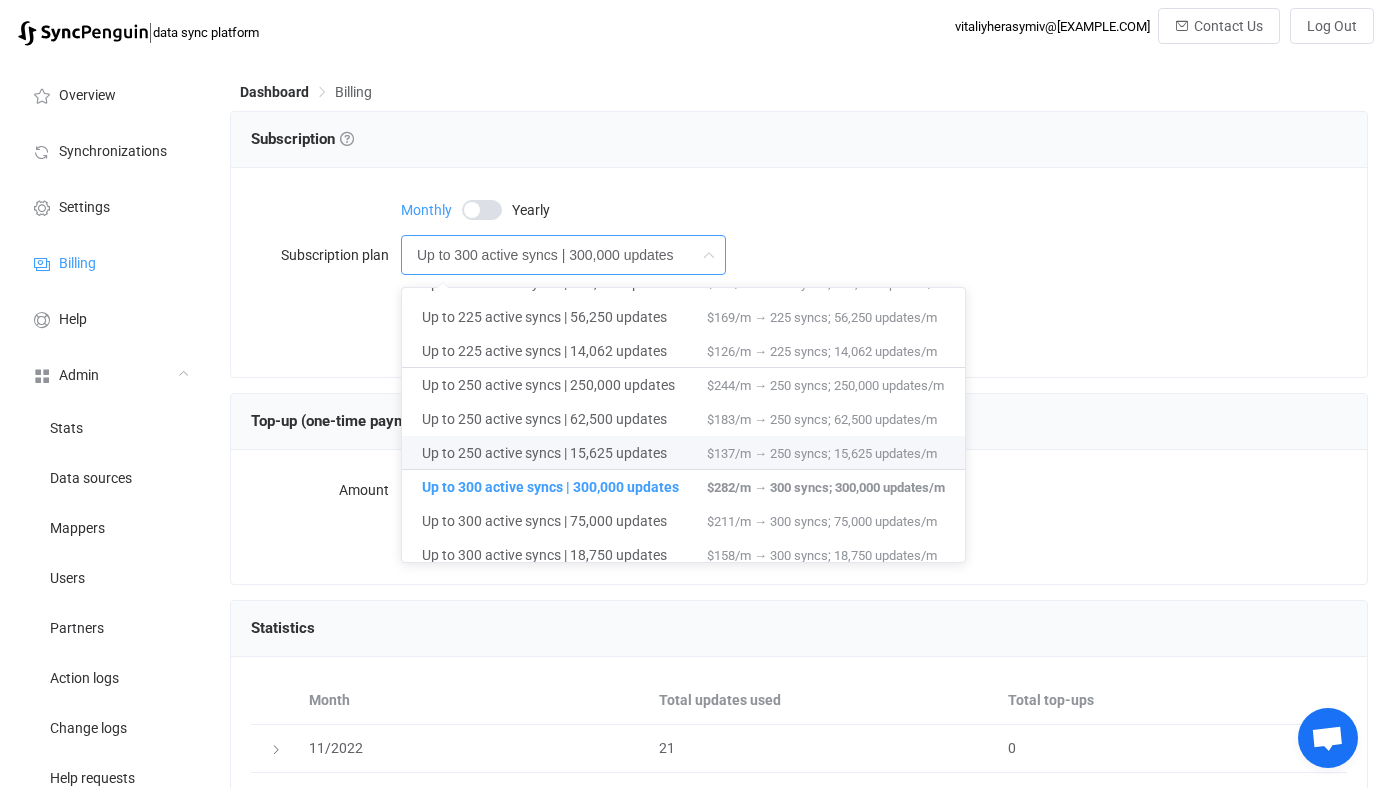 click on "Top-up (one-time payment)
Top-up (one-time payment)
Get additional sync updates if exceeding the monthly subscription limit. Note that the top-up won't take effect if you are on the free trial." at bounding box center (351, 421) 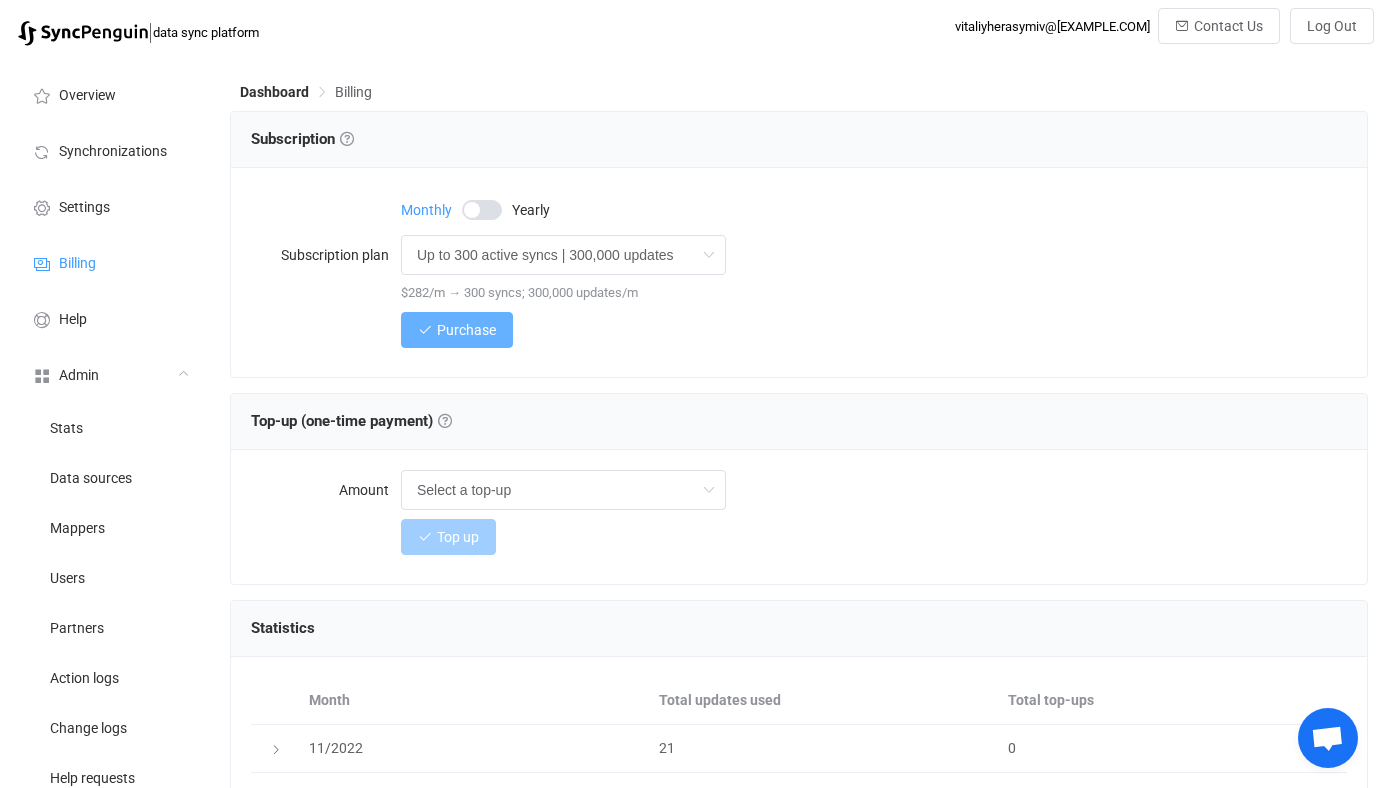 click on "Purchase" at bounding box center (457, 330) 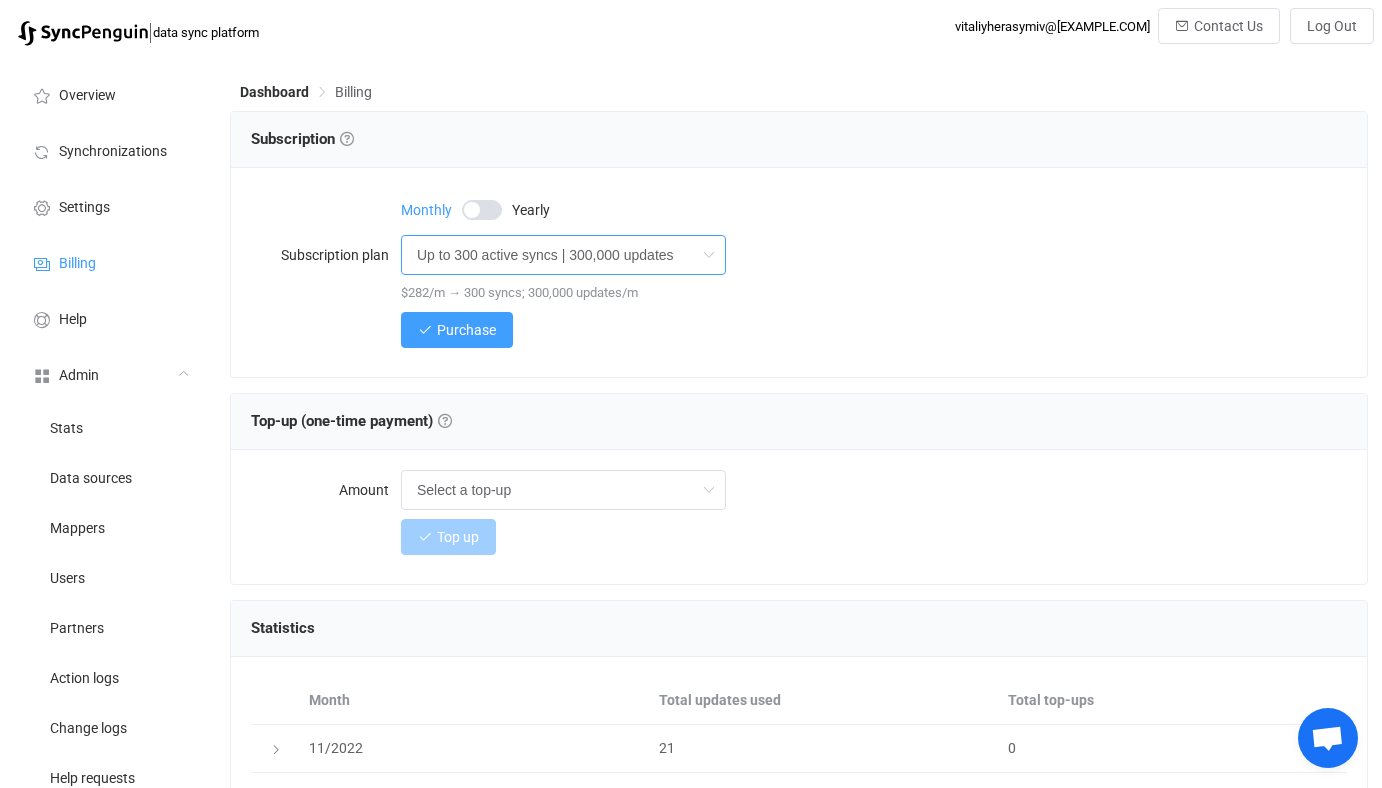 click on "Up to 300 active syncs | 300,000 updates" at bounding box center [563, 255] 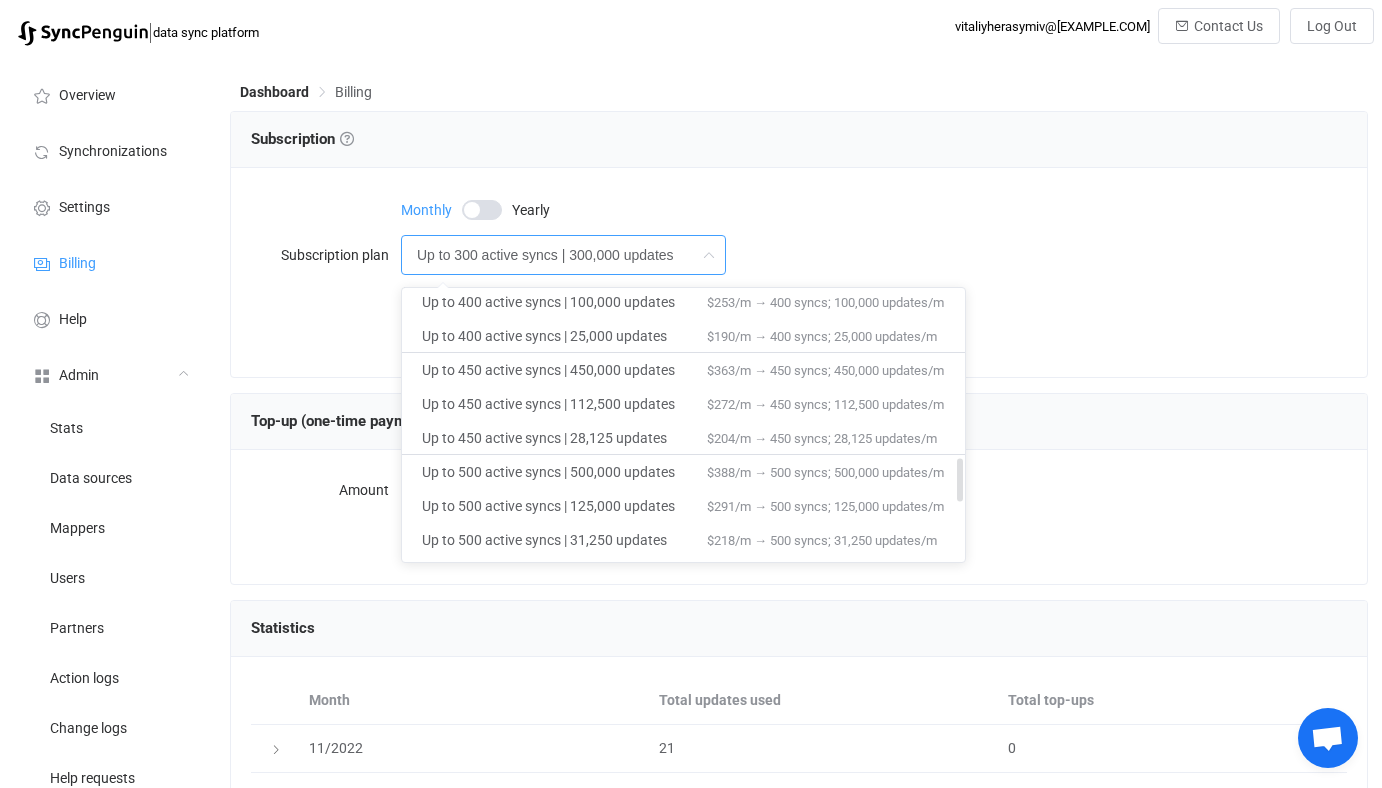 scroll, scrollTop: 1438, scrollLeft: 0, axis: vertical 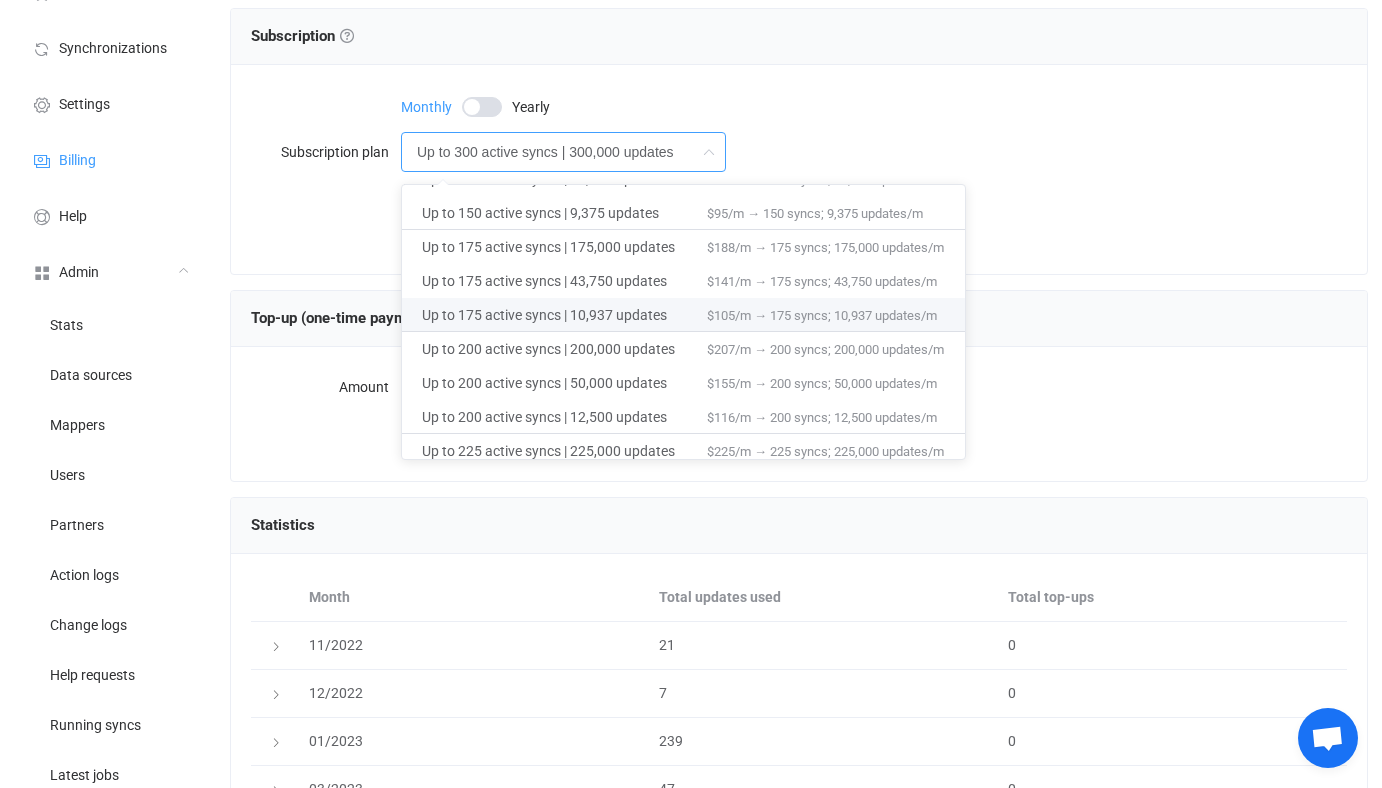 click on "Top-up (one-time payment)
Top-up (one-time payment)
Get additional sync updates if exceeding the monthly subscription limit. Note that the top-up won't take effect if you are on the free trial." at bounding box center [799, 319] 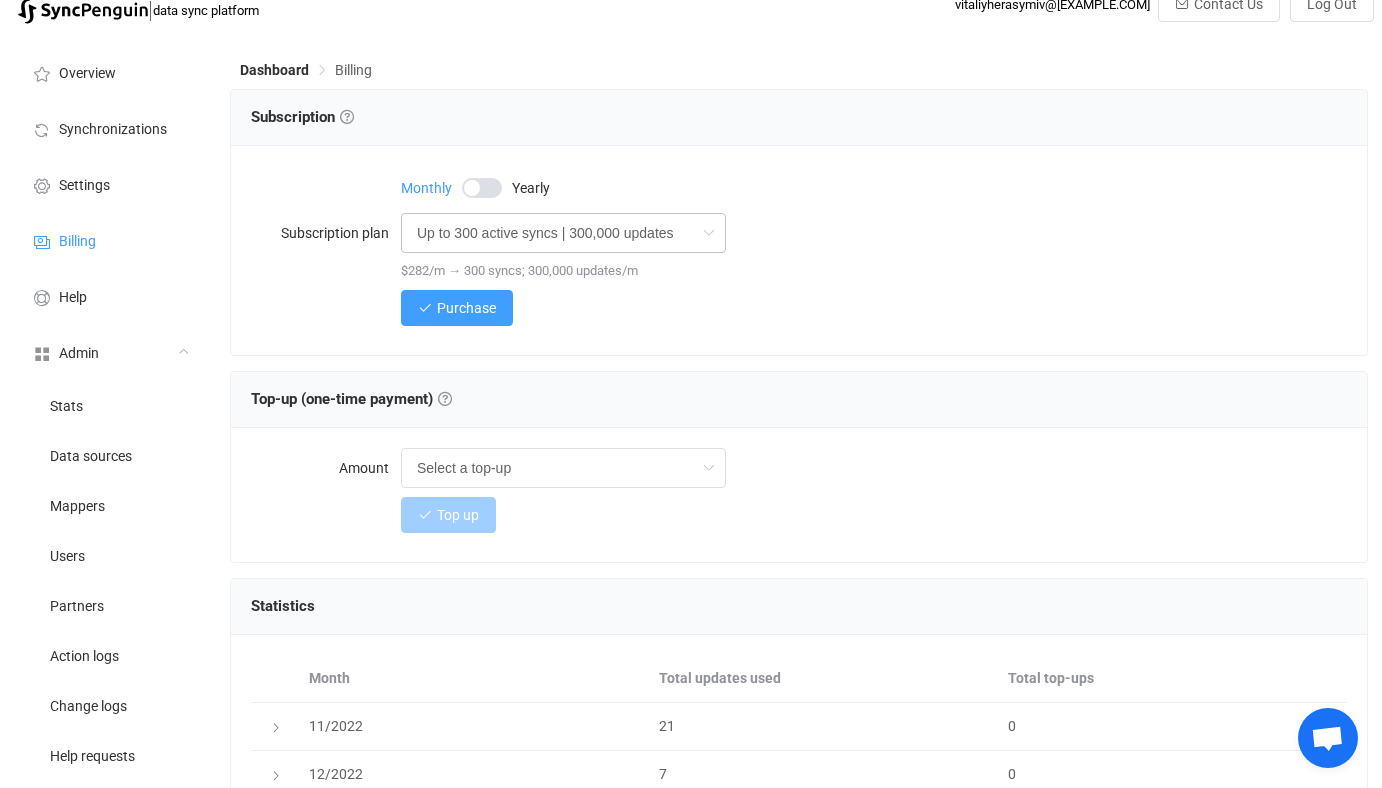 scroll, scrollTop: 24, scrollLeft: 0, axis: vertical 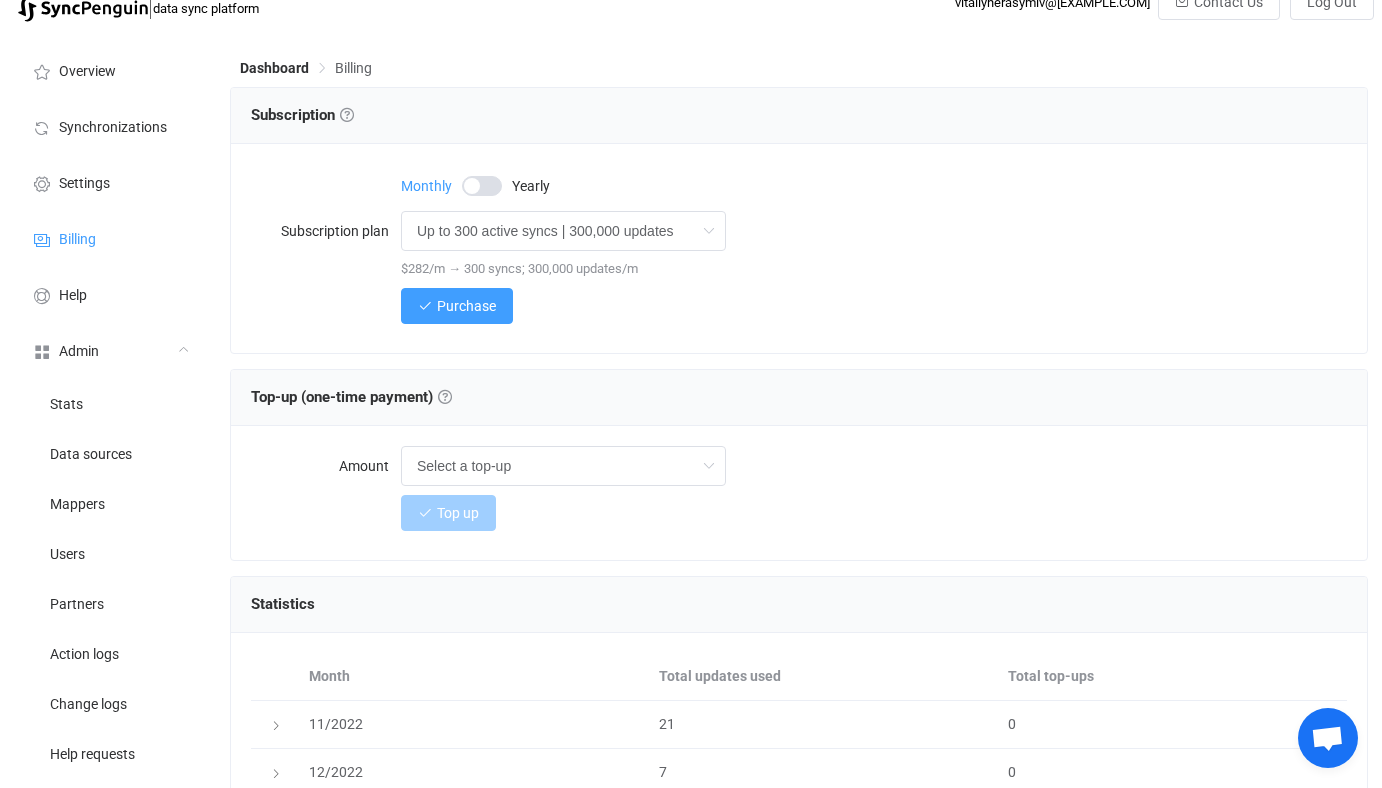 click at bounding box center (482, 186) 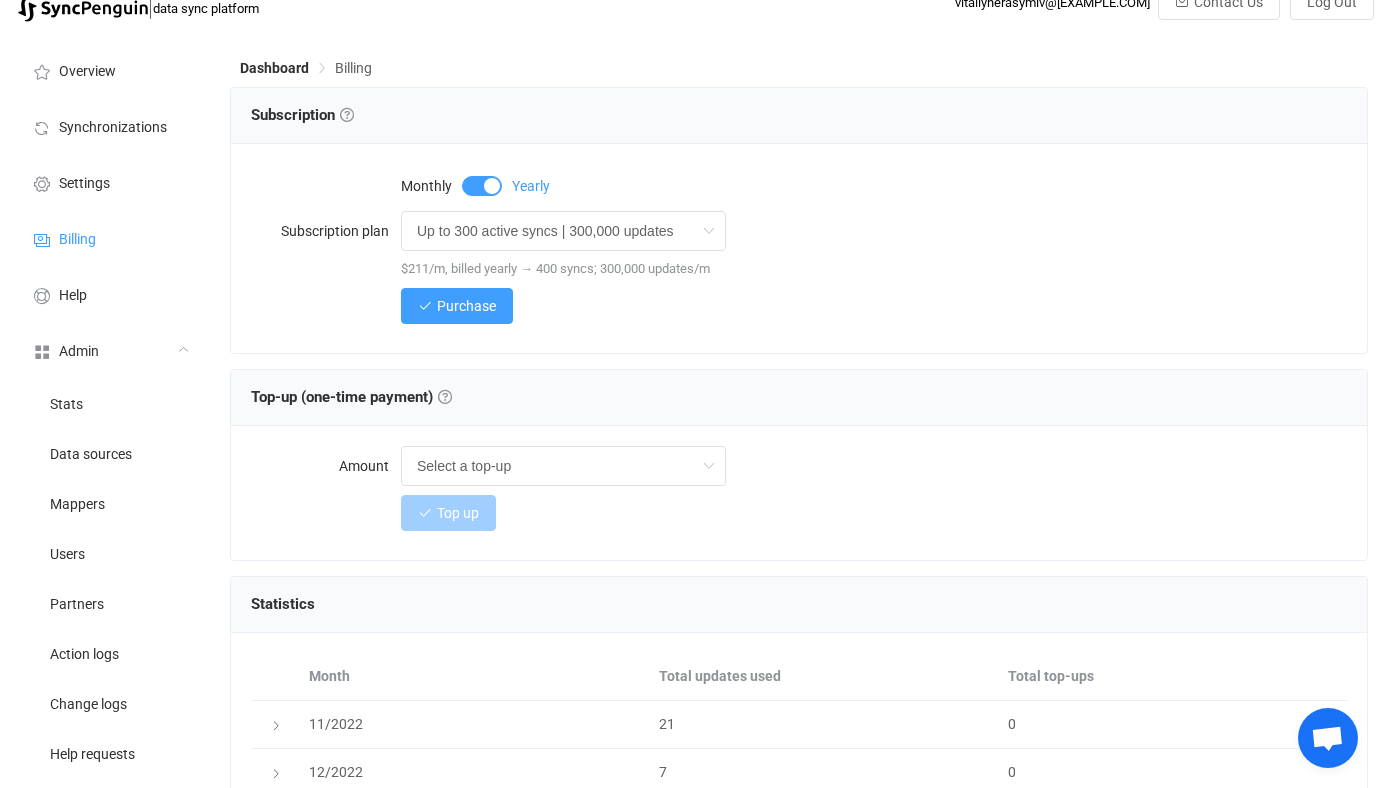 click at bounding box center [482, 186] 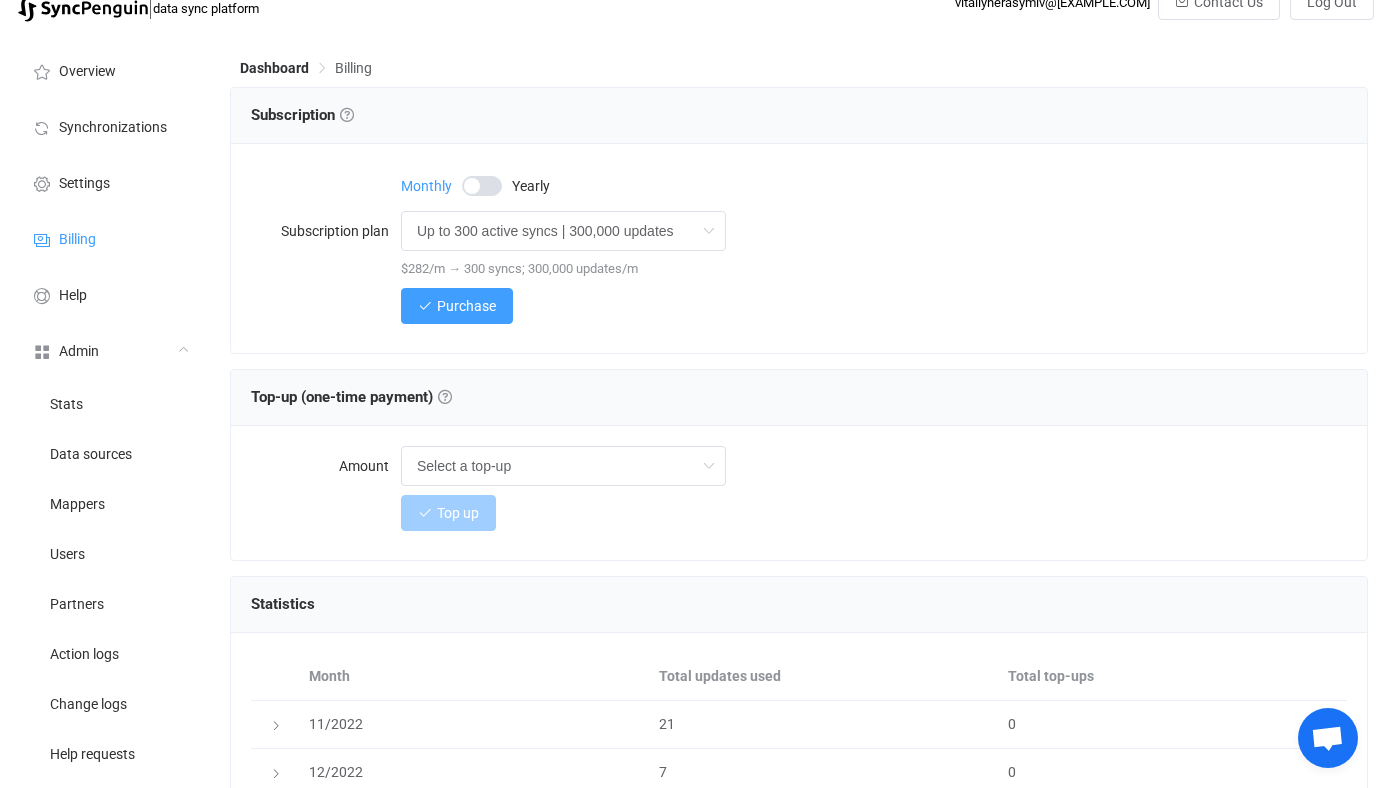 scroll, scrollTop: 0, scrollLeft: 0, axis: both 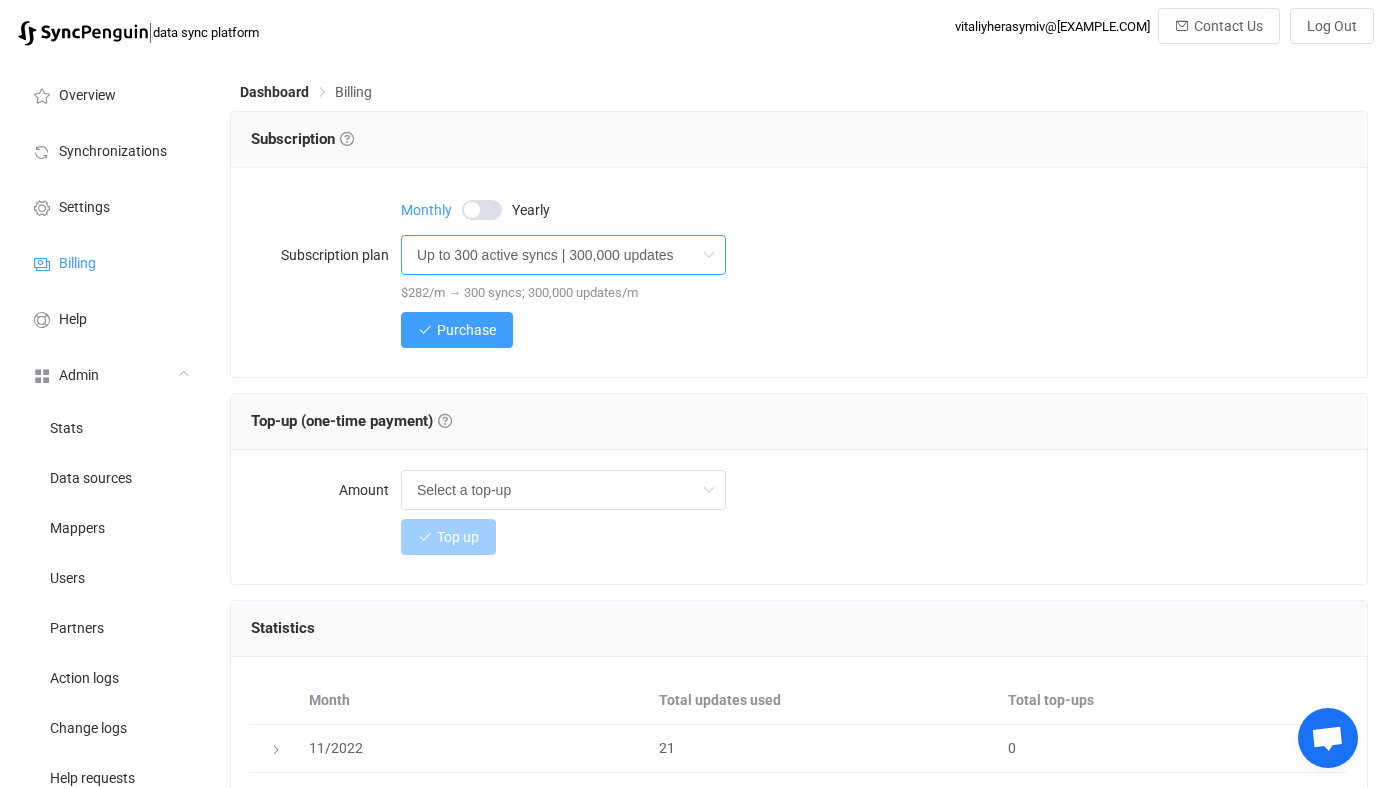 click on "Up to 300 active syncs | 300,000 updates" at bounding box center (563, 255) 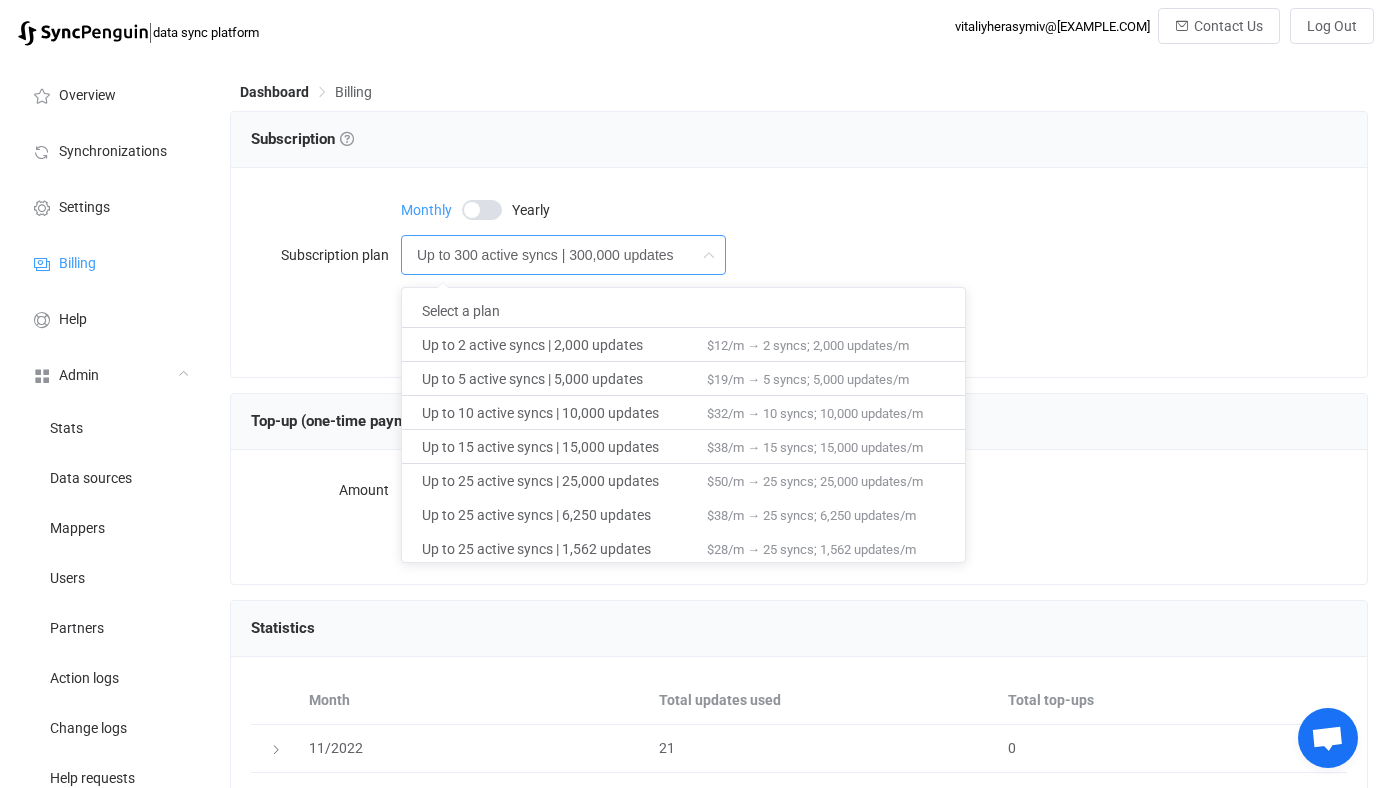 scroll, scrollTop: 956, scrollLeft: 0, axis: vertical 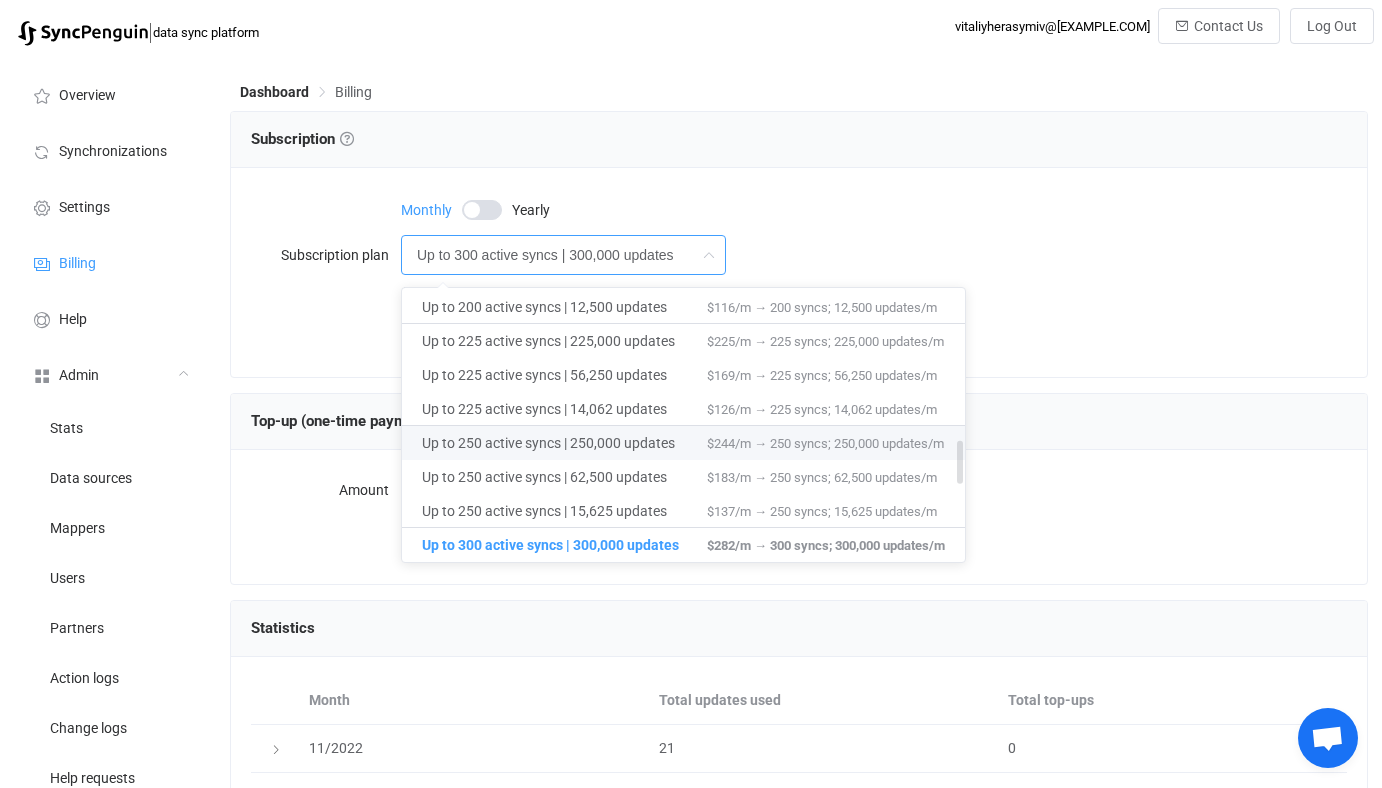 click on "Up to 250 active syncs | 250,000 updates" at bounding box center [564, 443] 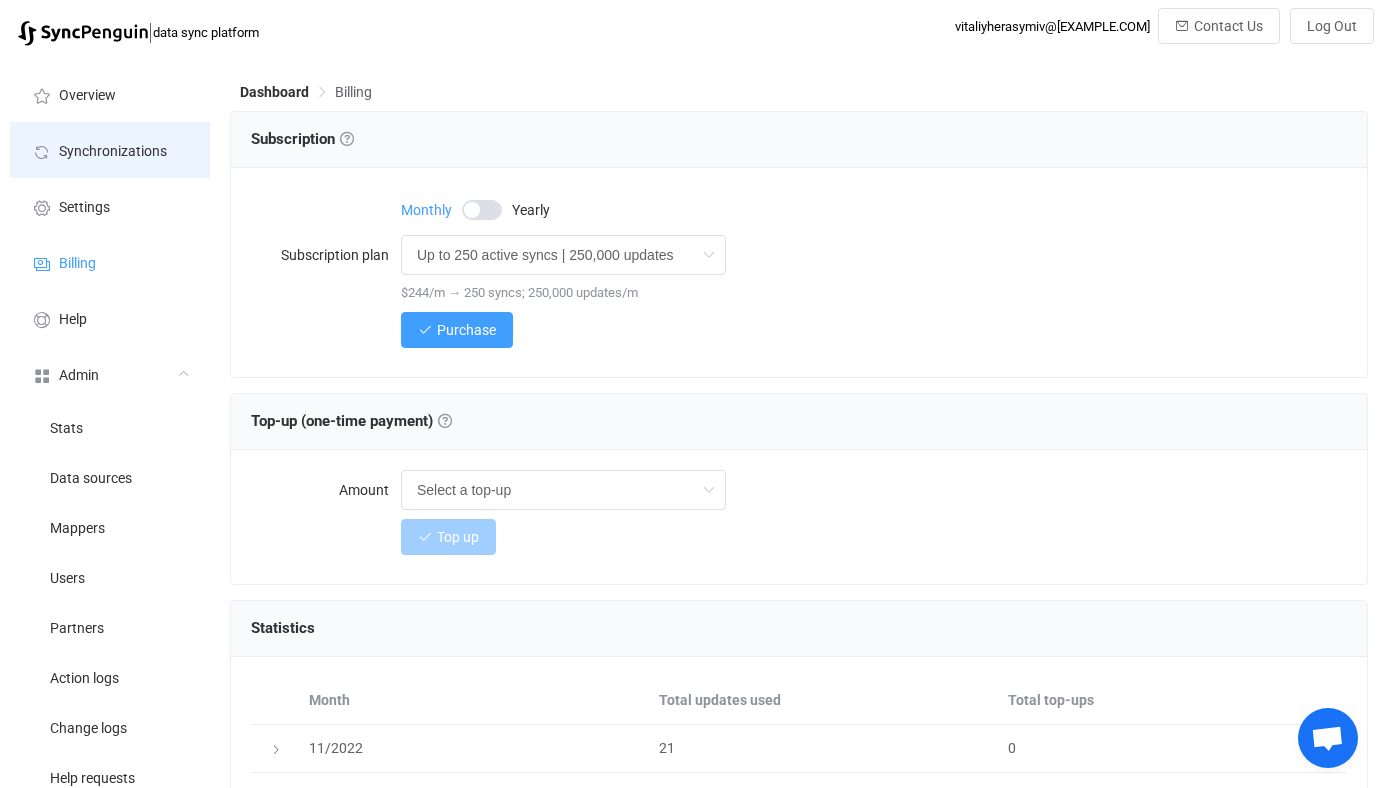 click on "Synchronizations" at bounding box center (110, 150) 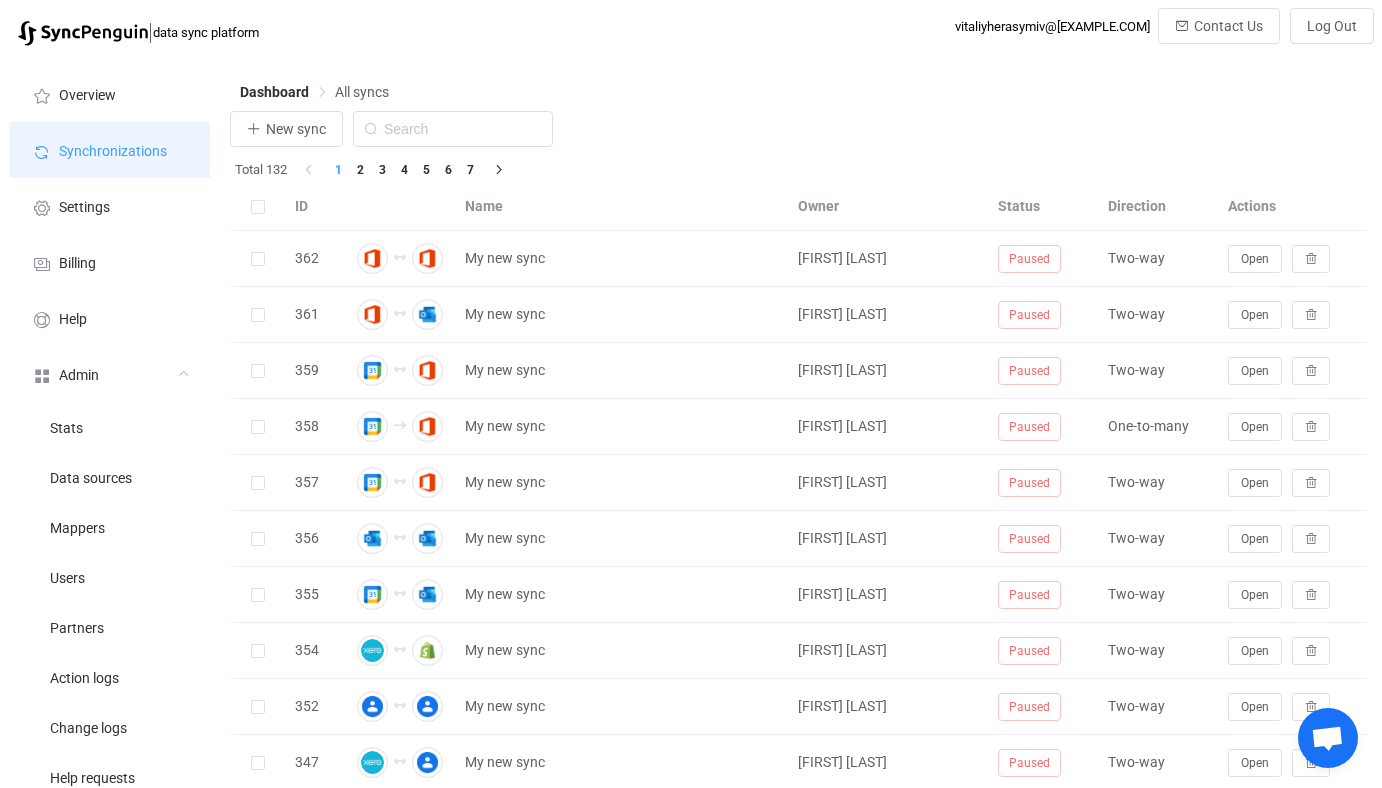 type 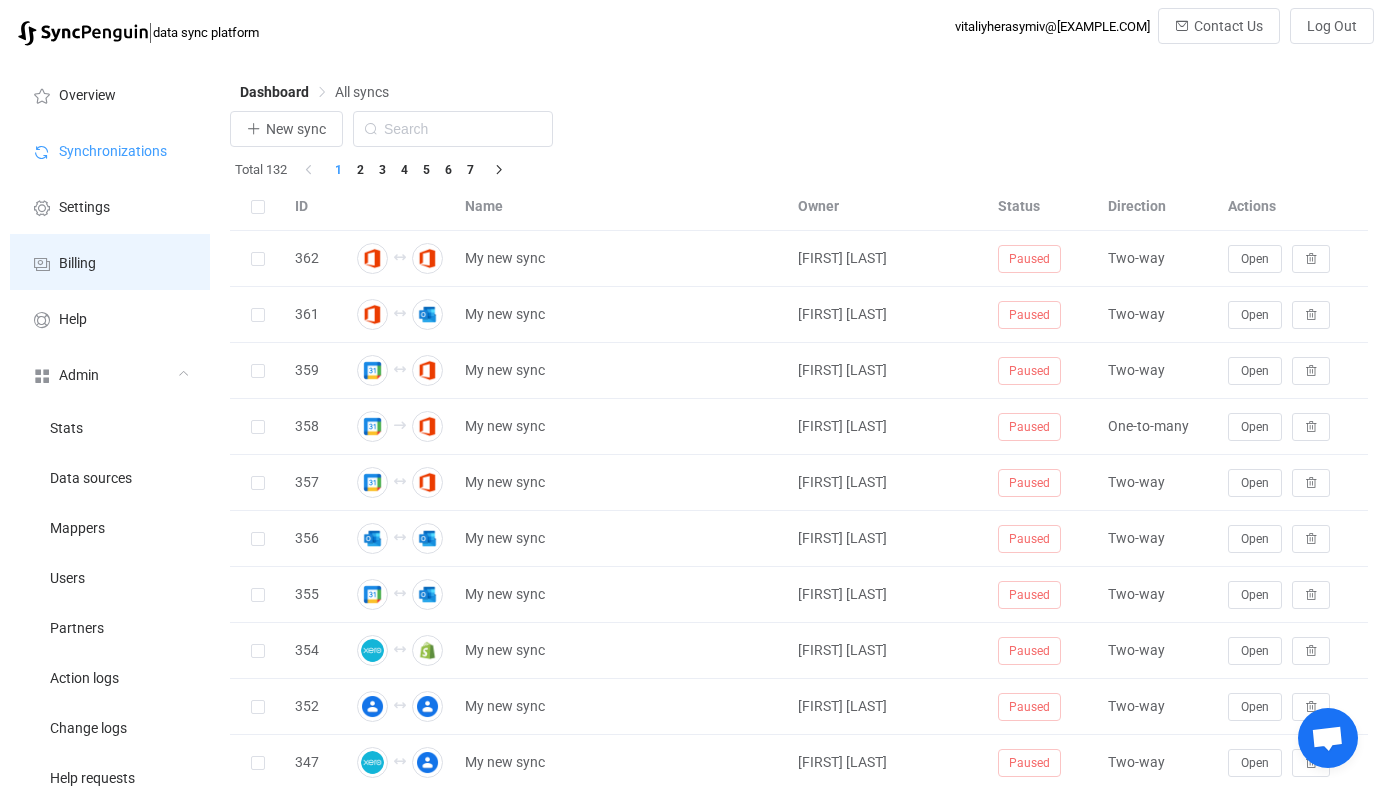 click on "Billing" at bounding box center [110, 262] 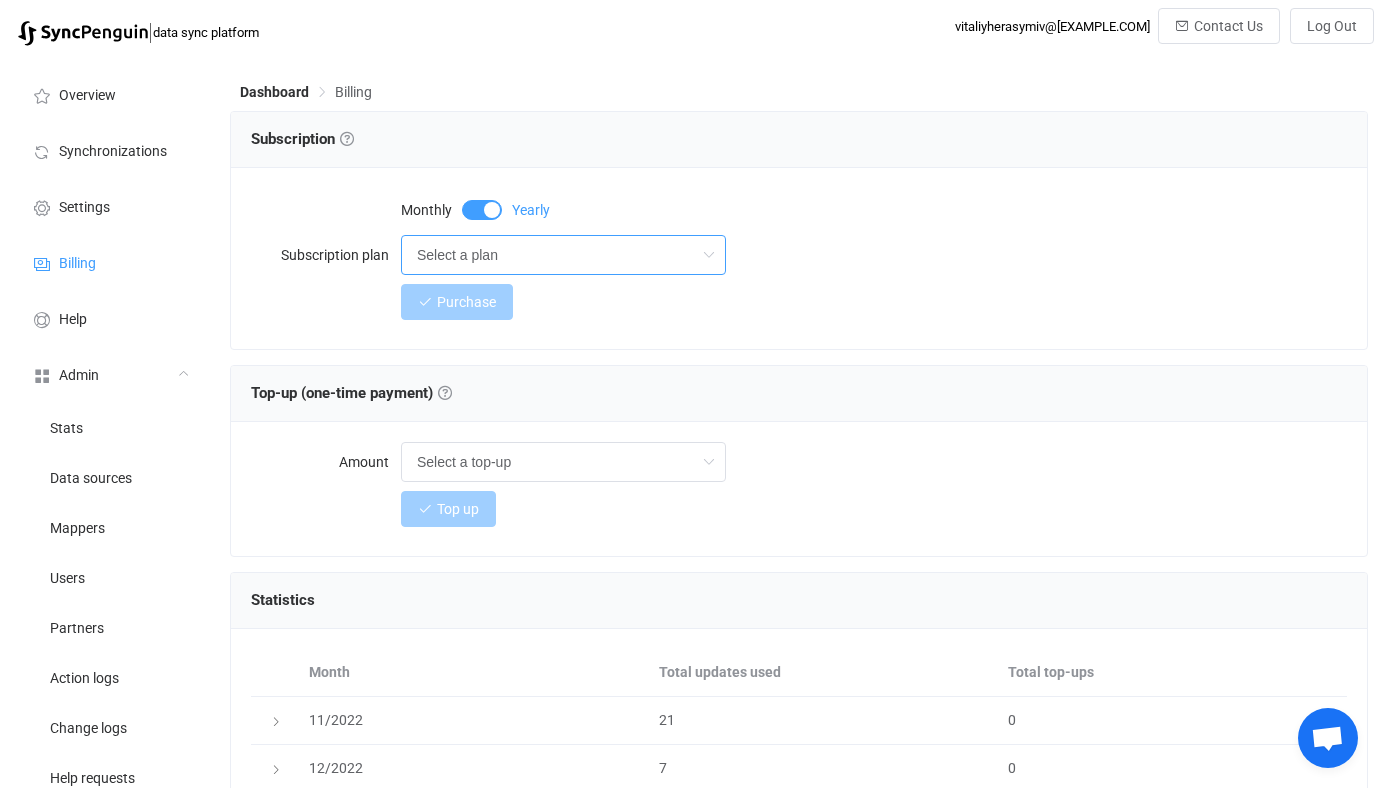 click on "Select a plan" at bounding box center (563, 255) 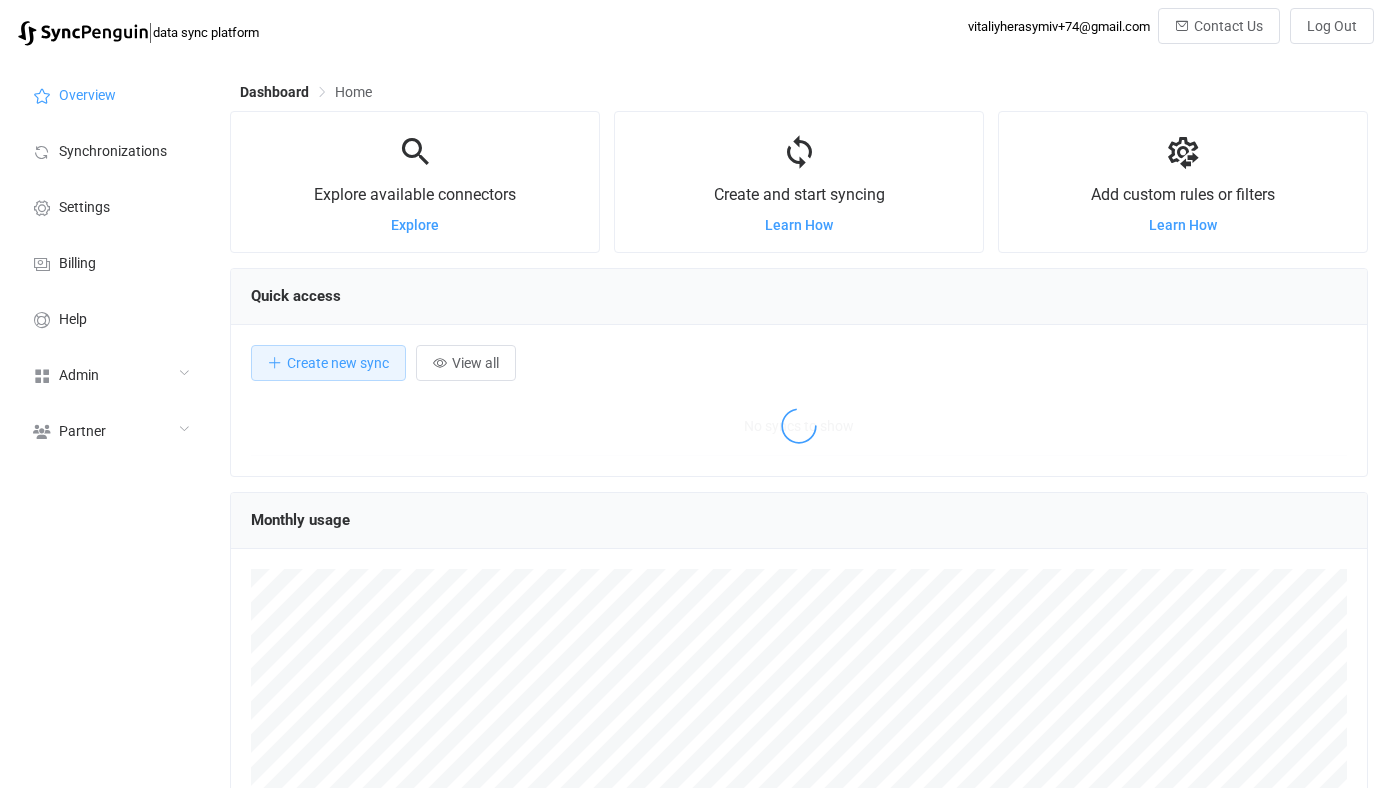 scroll, scrollTop: 0, scrollLeft: 0, axis: both 